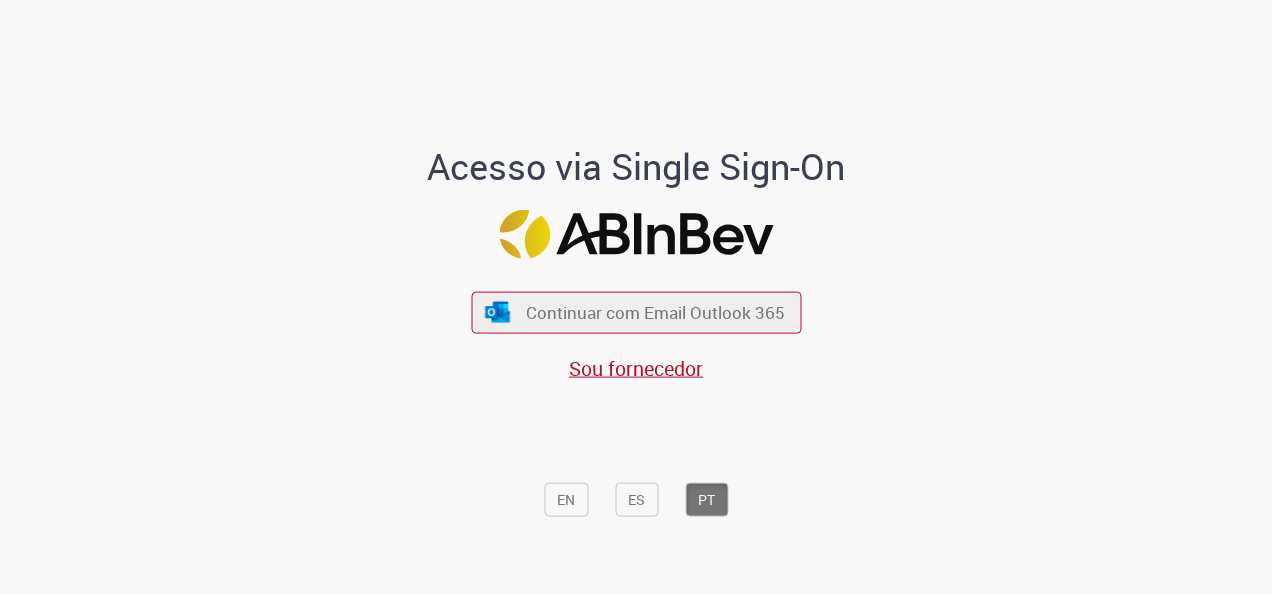 scroll, scrollTop: 0, scrollLeft: 0, axis: both 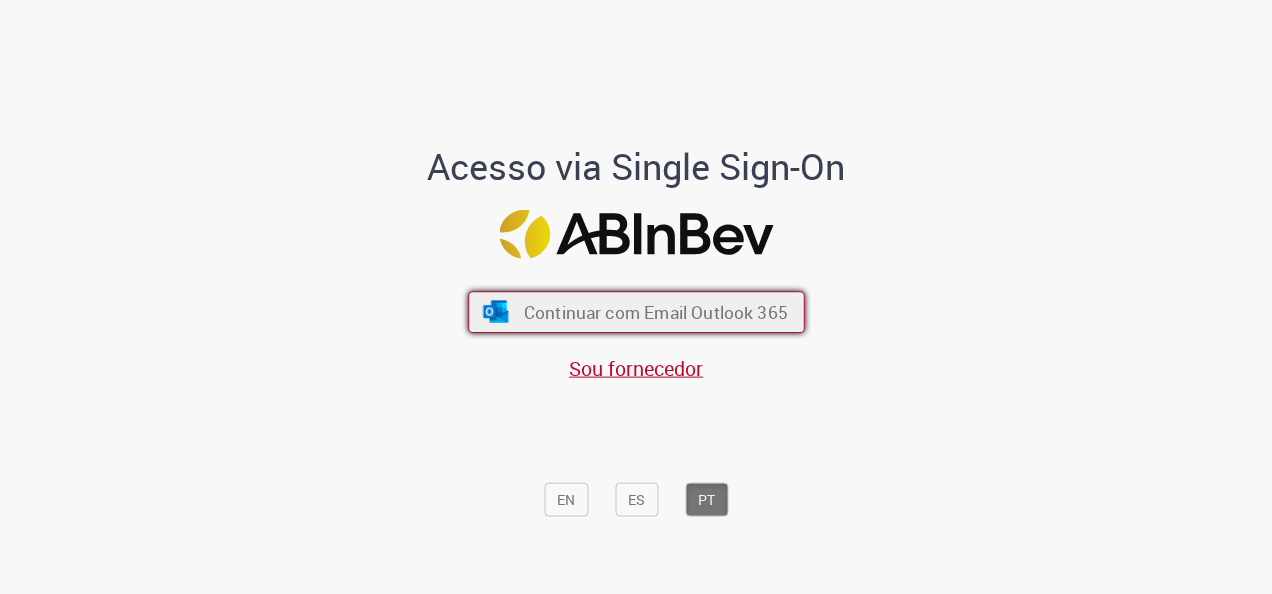 click on "Continuar com Email Outlook 365" at bounding box center [655, 312] 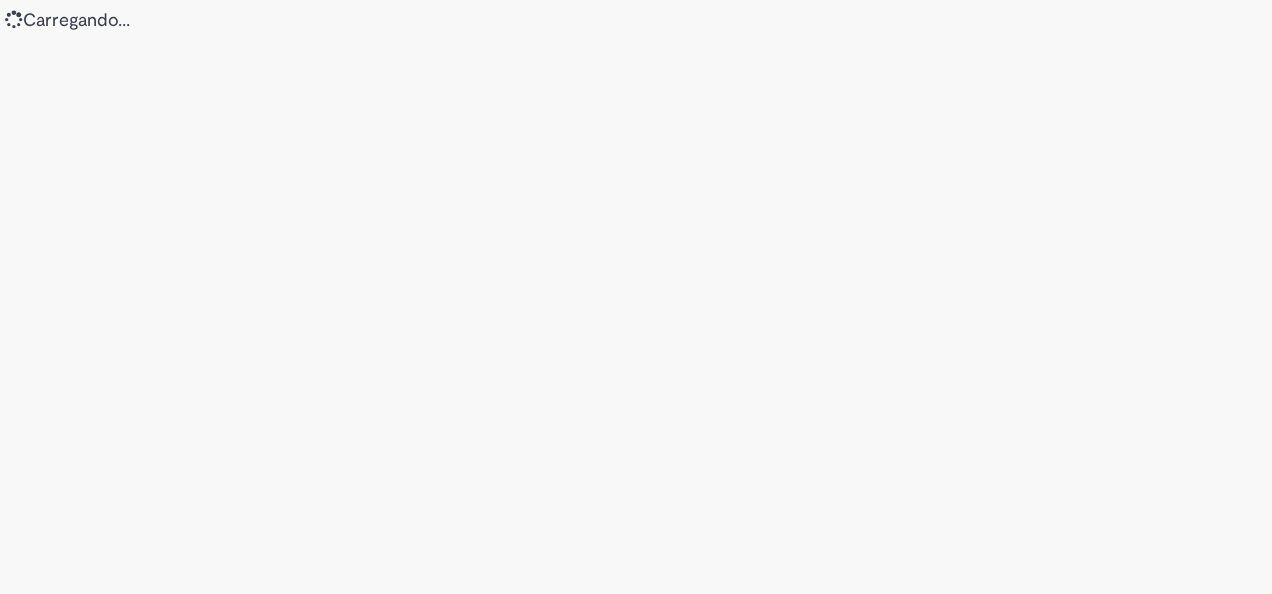 scroll, scrollTop: 0, scrollLeft: 0, axis: both 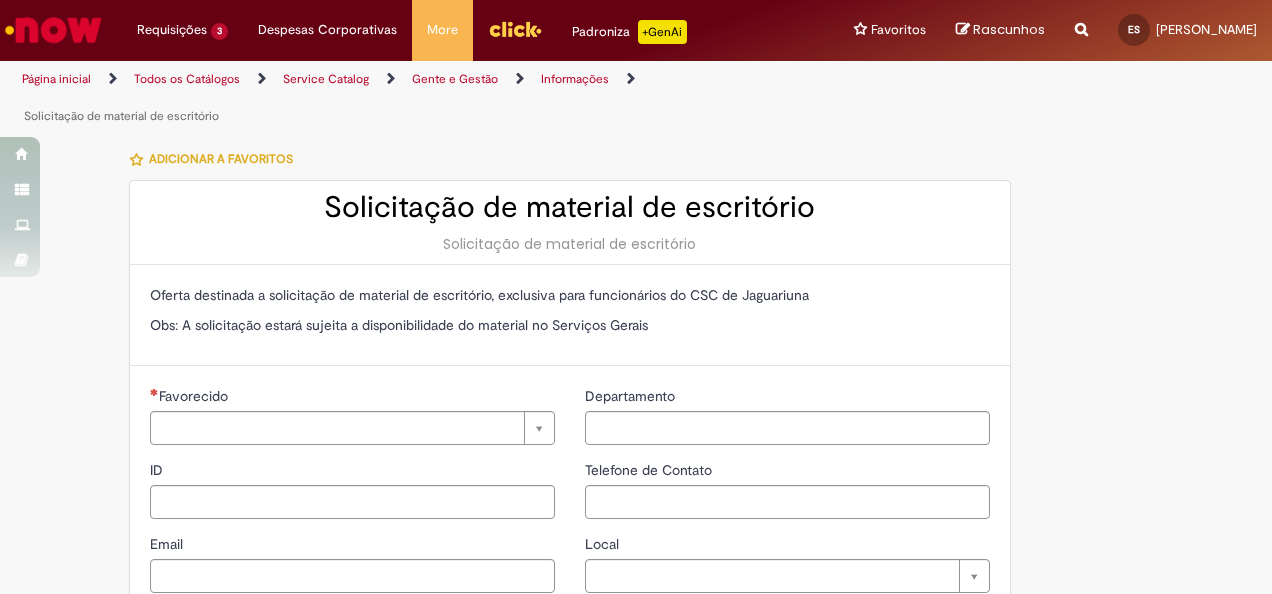 type on "********" 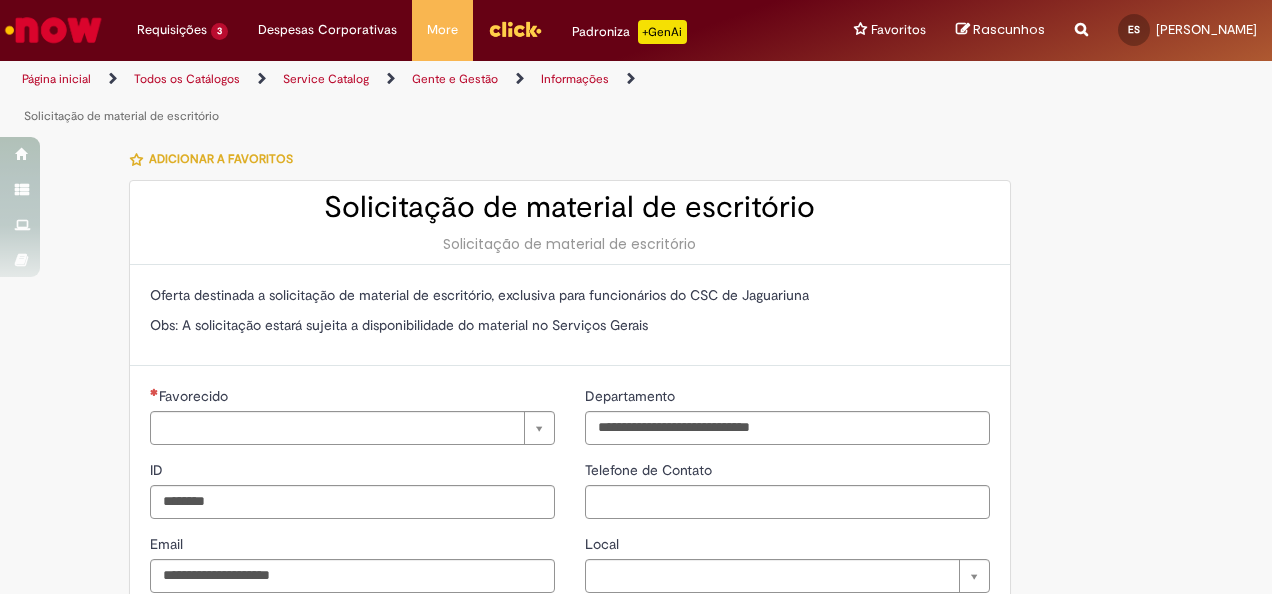 type on "**********" 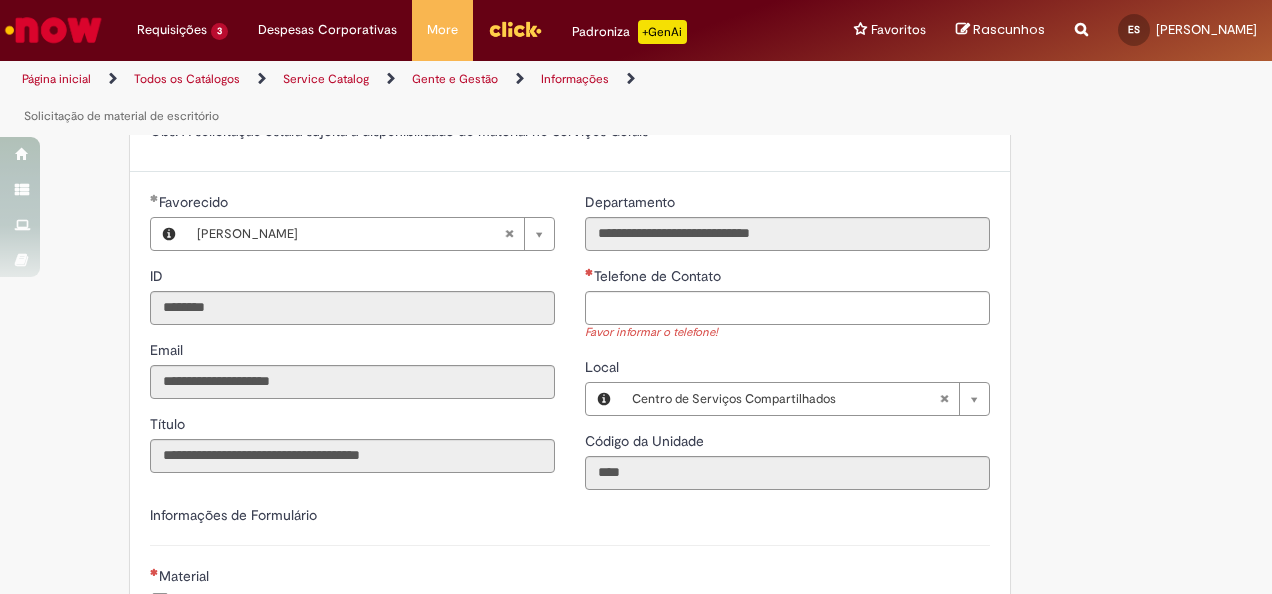 scroll, scrollTop: 218, scrollLeft: 0, axis: vertical 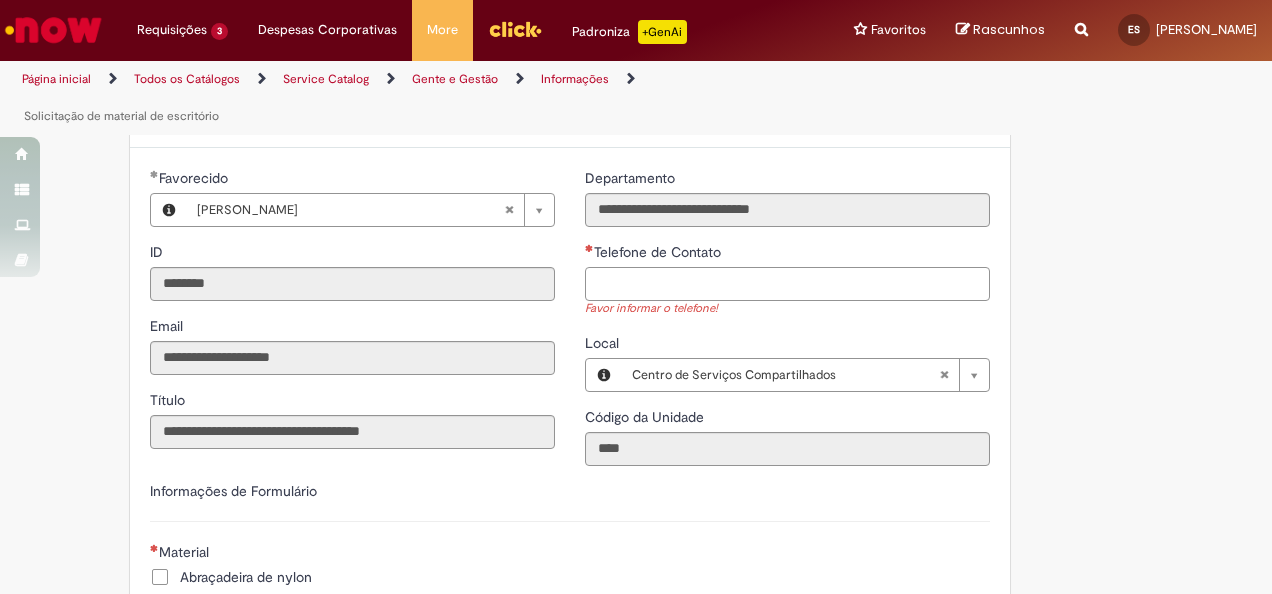 click on "Telefone de Contato" at bounding box center [787, 284] 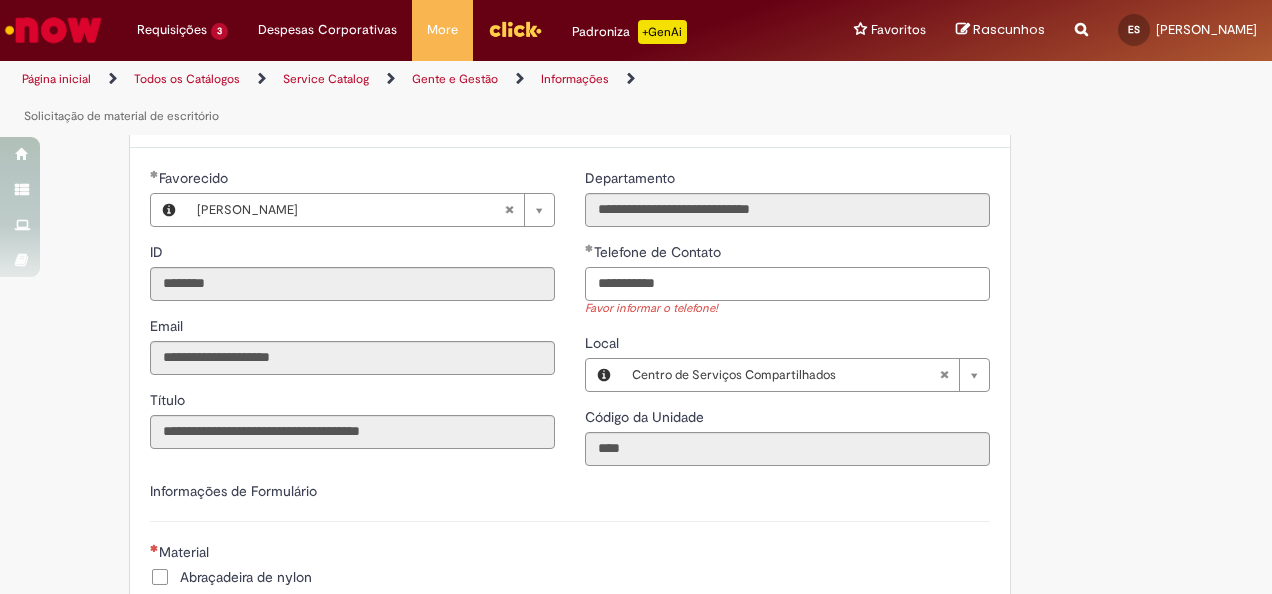 drag, startPoint x: 603, startPoint y: 280, endPoint x: 623, endPoint y: 281, distance: 20.024984 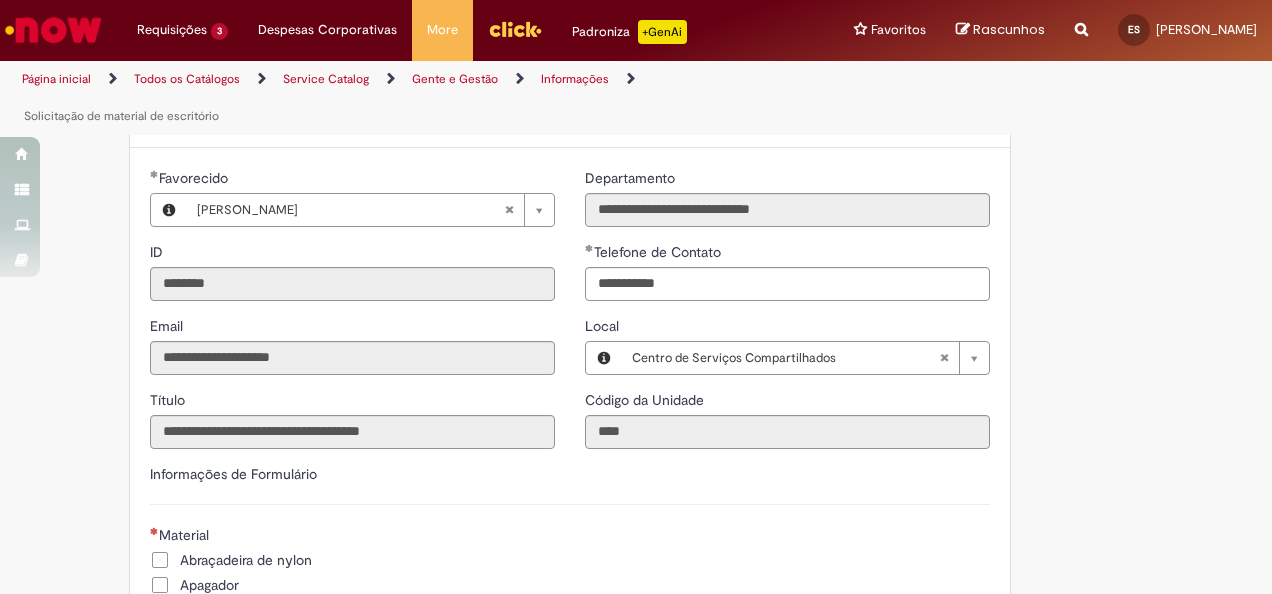 type on "**********" 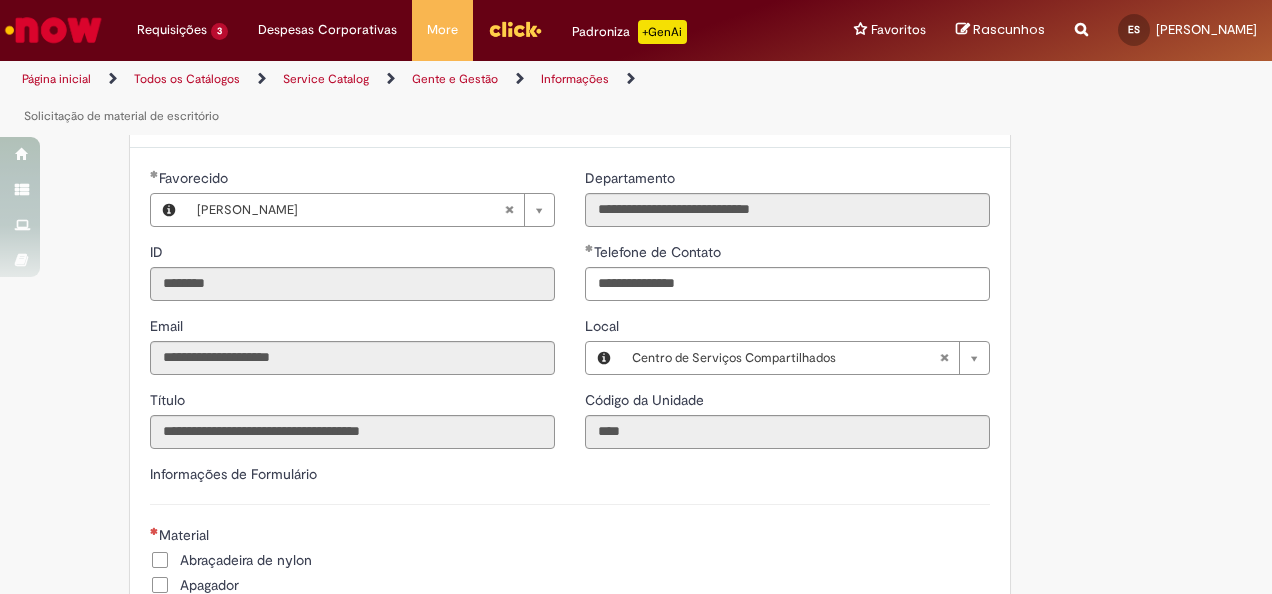 click on "Local" at bounding box center (787, 328) 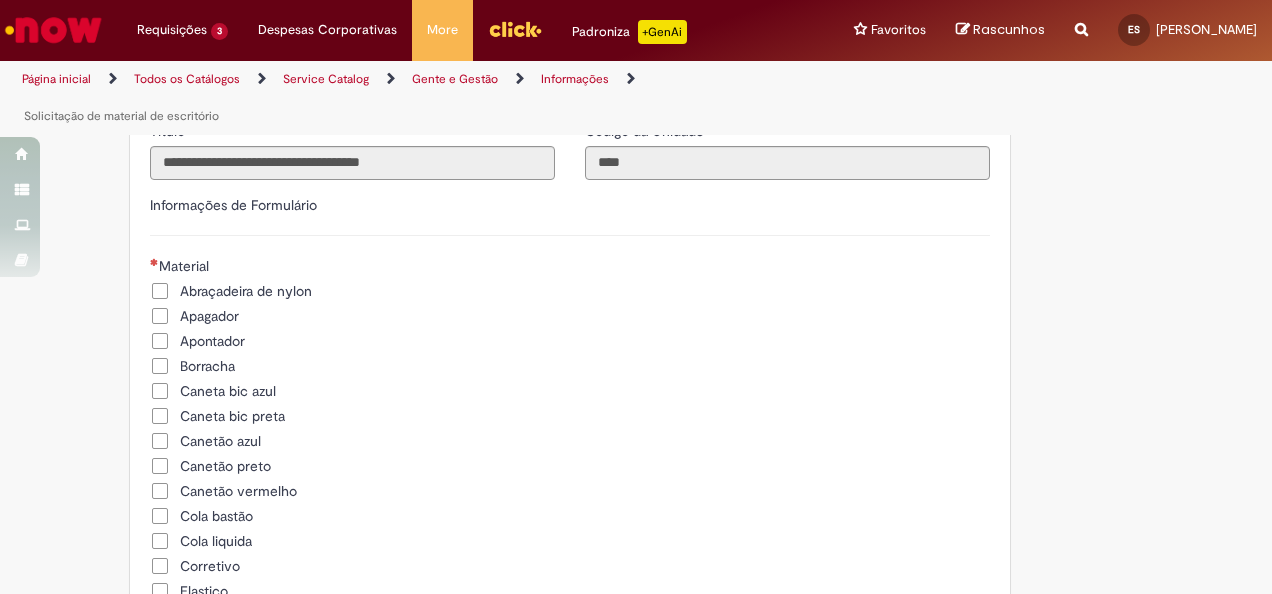 scroll, scrollTop: 496, scrollLeft: 0, axis: vertical 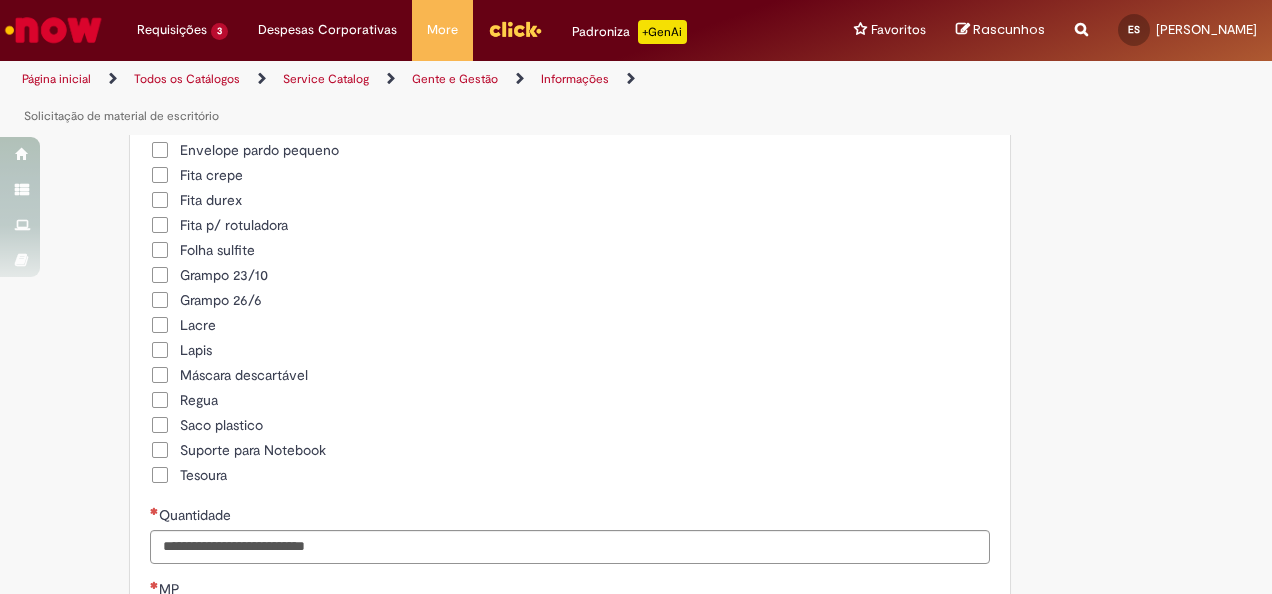 click on "Suporte para Notebook" at bounding box center [253, 450] 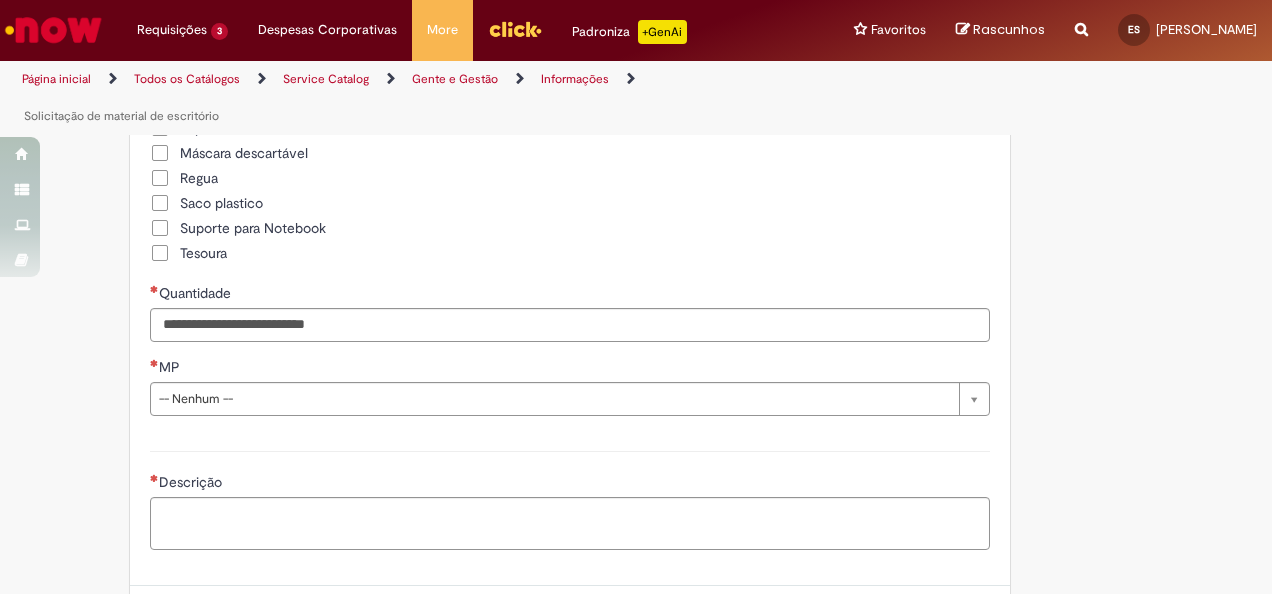 scroll, scrollTop: 1204, scrollLeft: 0, axis: vertical 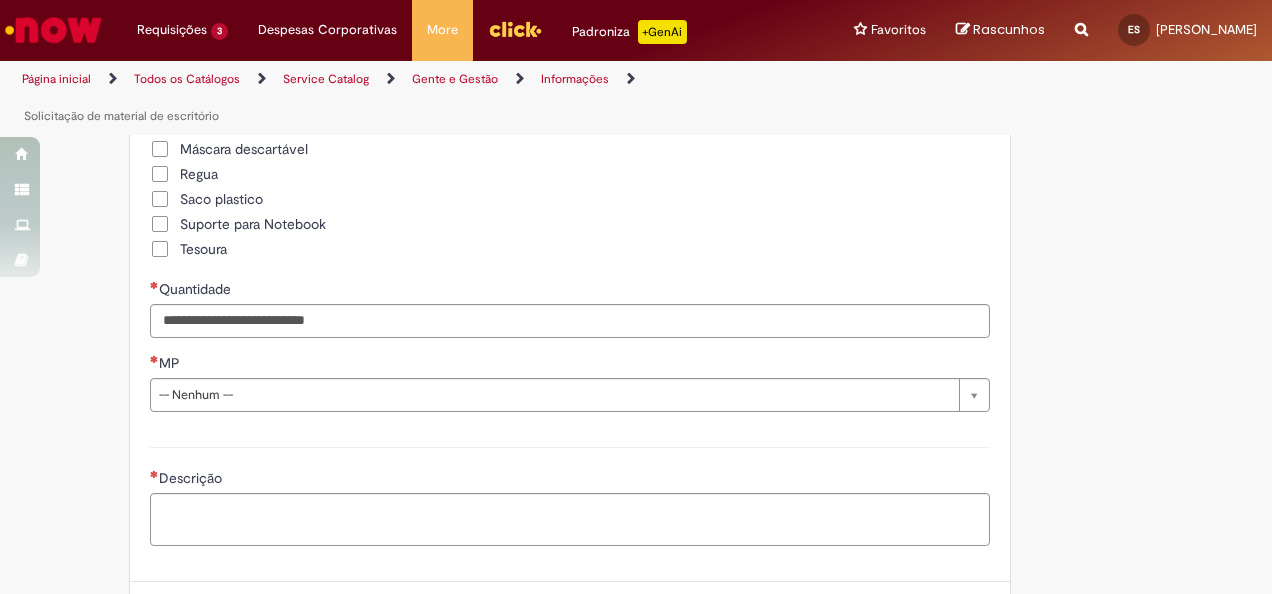 click on "**********" at bounding box center (570, 353) 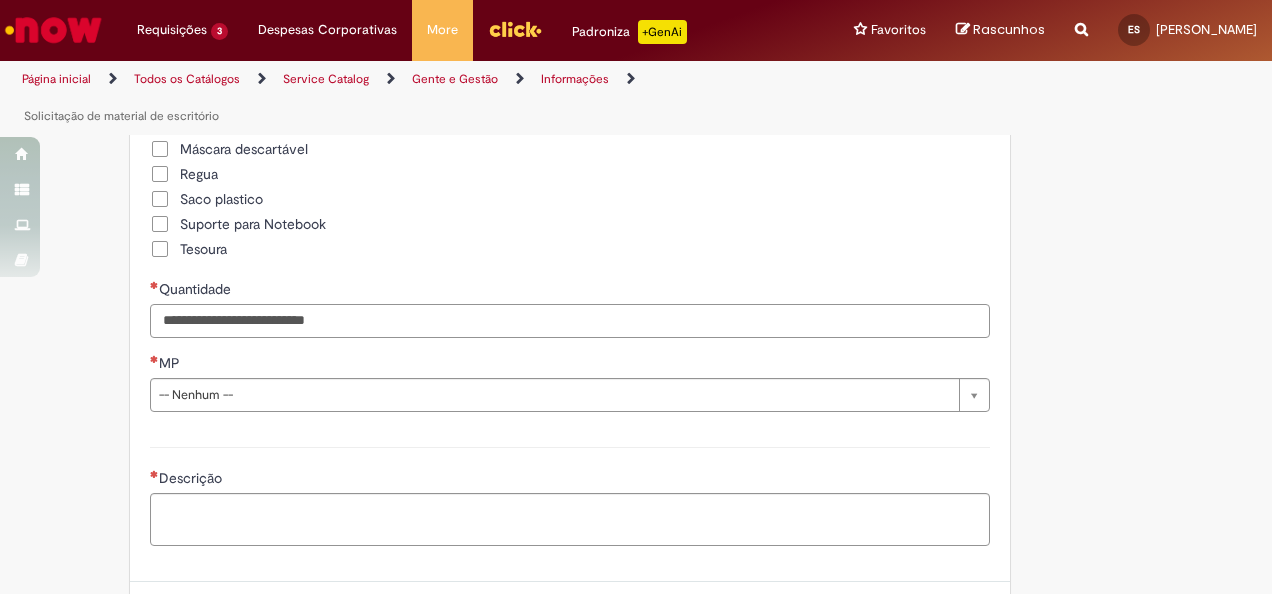 click on "Quantidade" at bounding box center [570, 321] 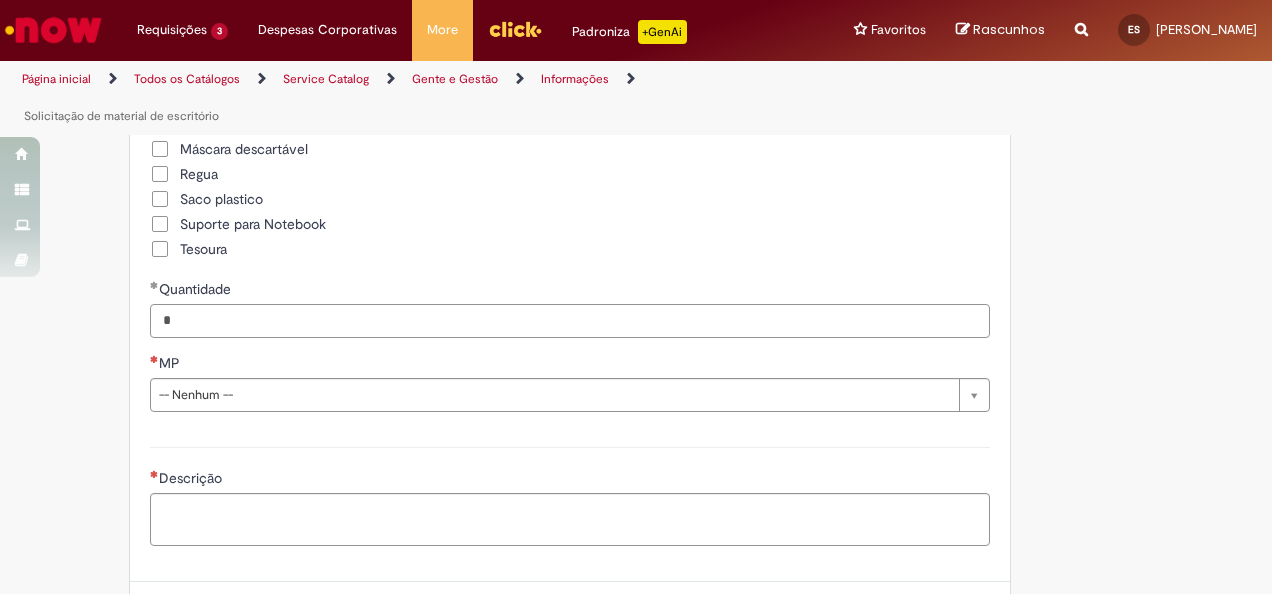 type on "*" 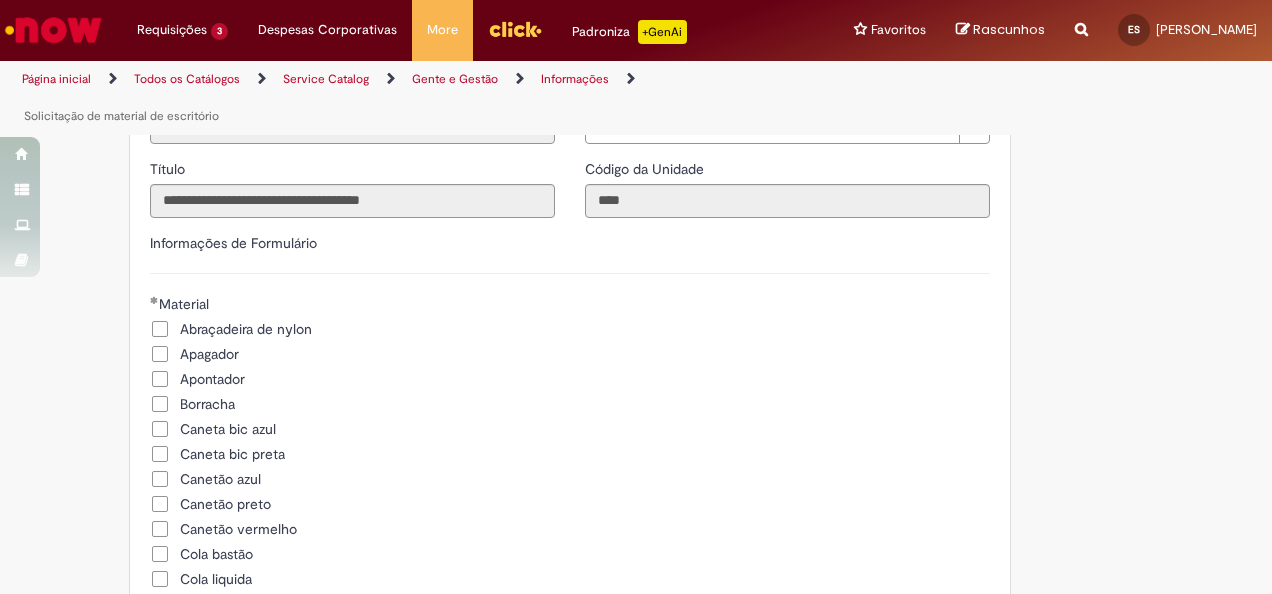 scroll, scrollTop: 454, scrollLeft: 0, axis: vertical 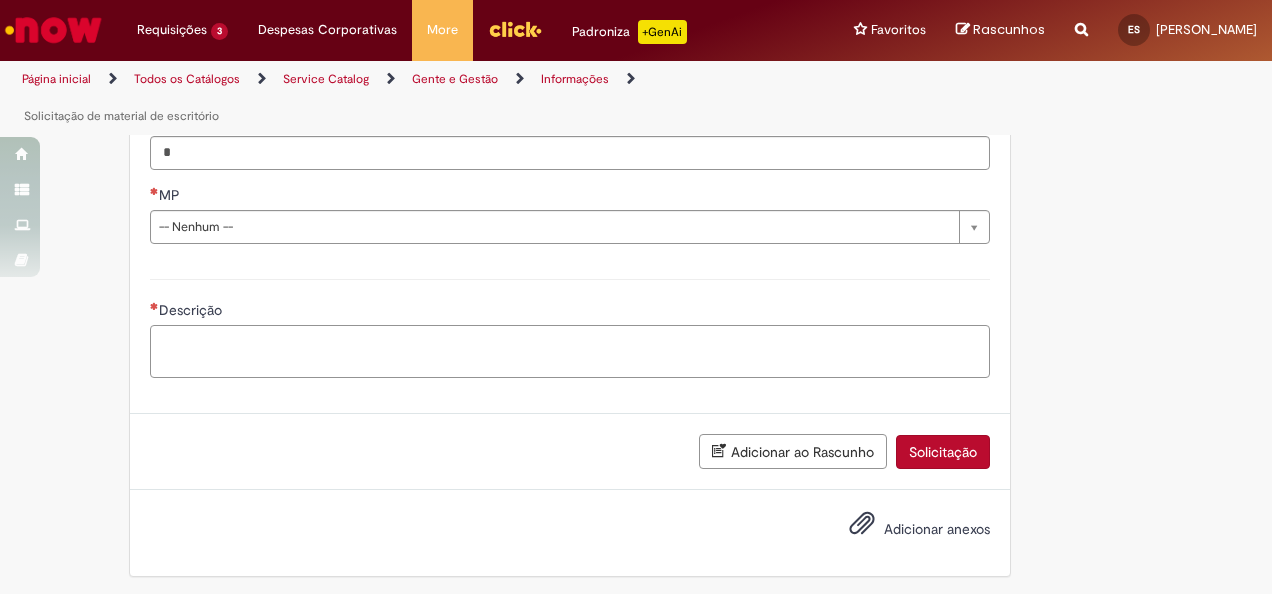 click on "Descrição" at bounding box center (570, 351) 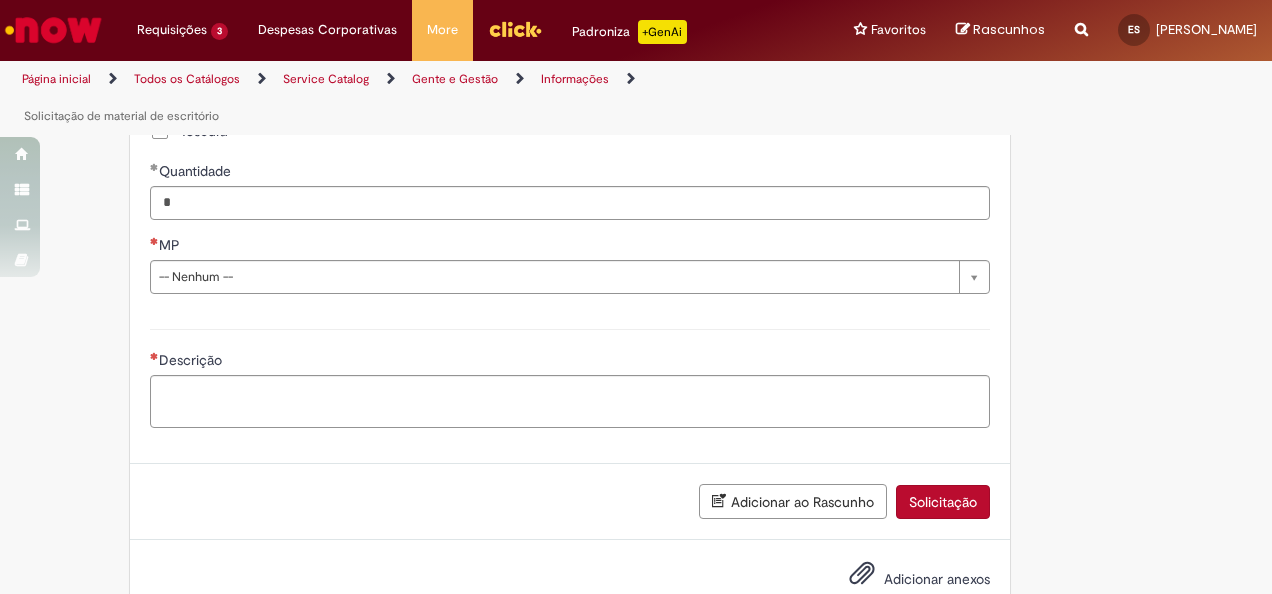 scroll, scrollTop: 1307, scrollLeft: 0, axis: vertical 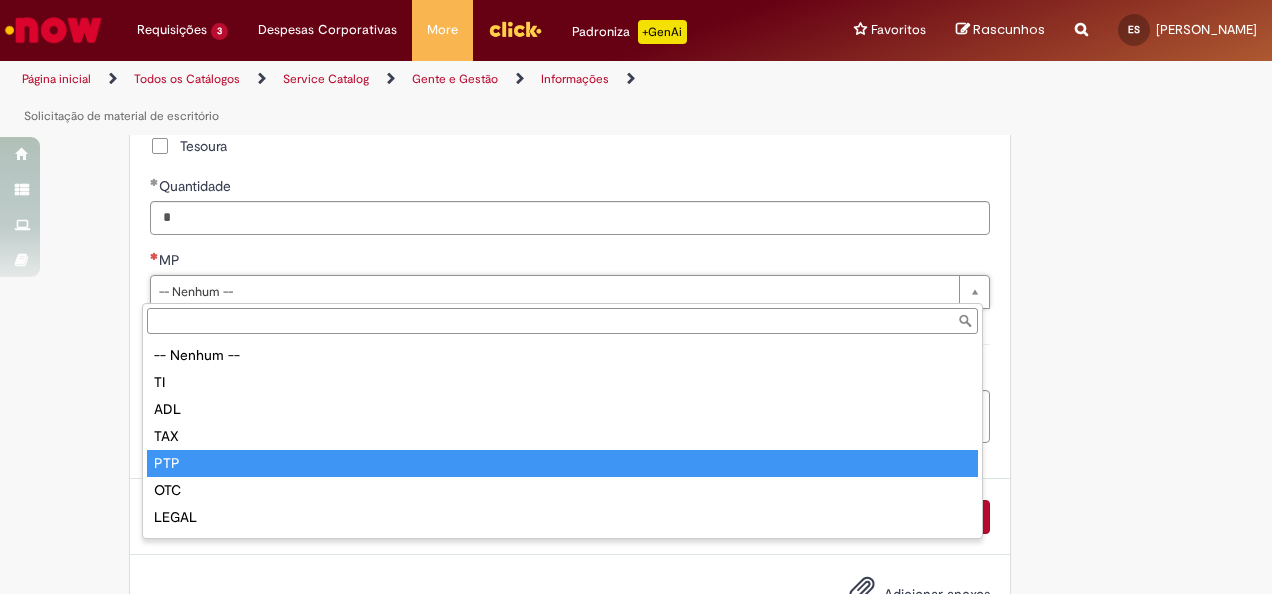 type on "***" 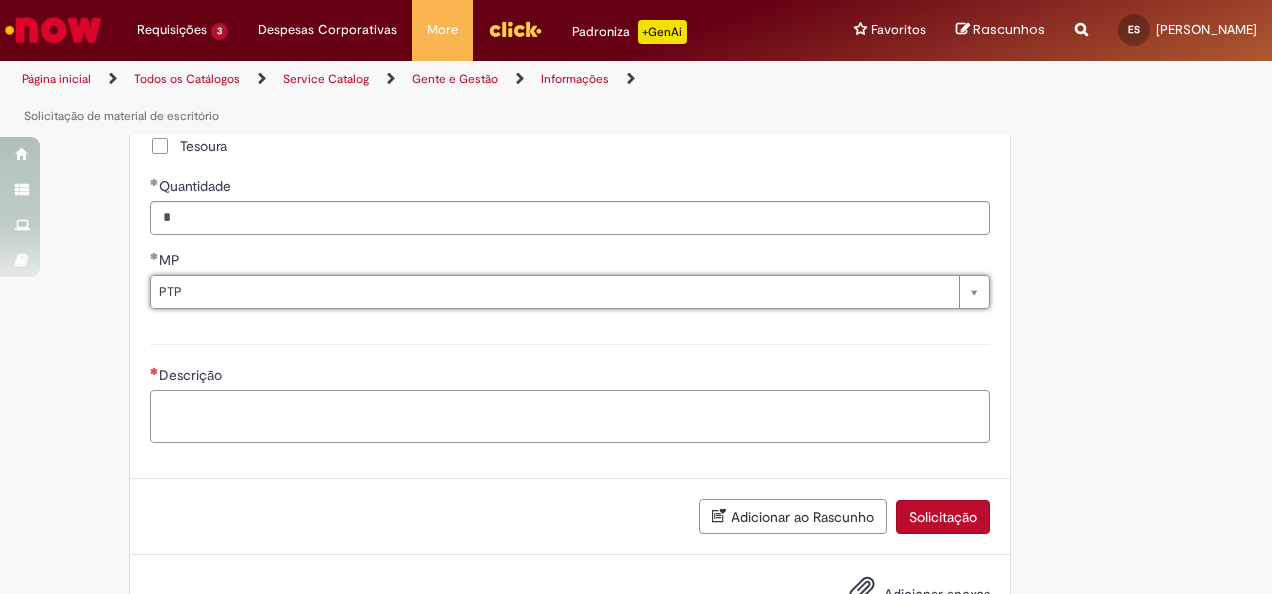 click on "Descrição" at bounding box center (570, 416) 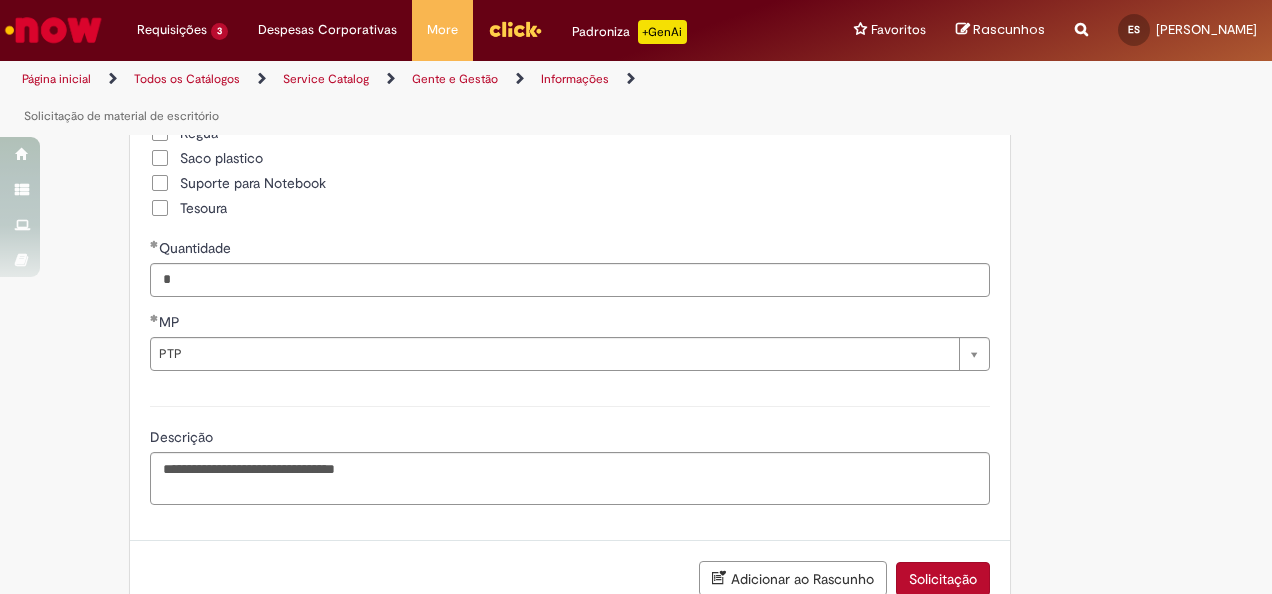 scroll, scrollTop: 1233, scrollLeft: 0, axis: vertical 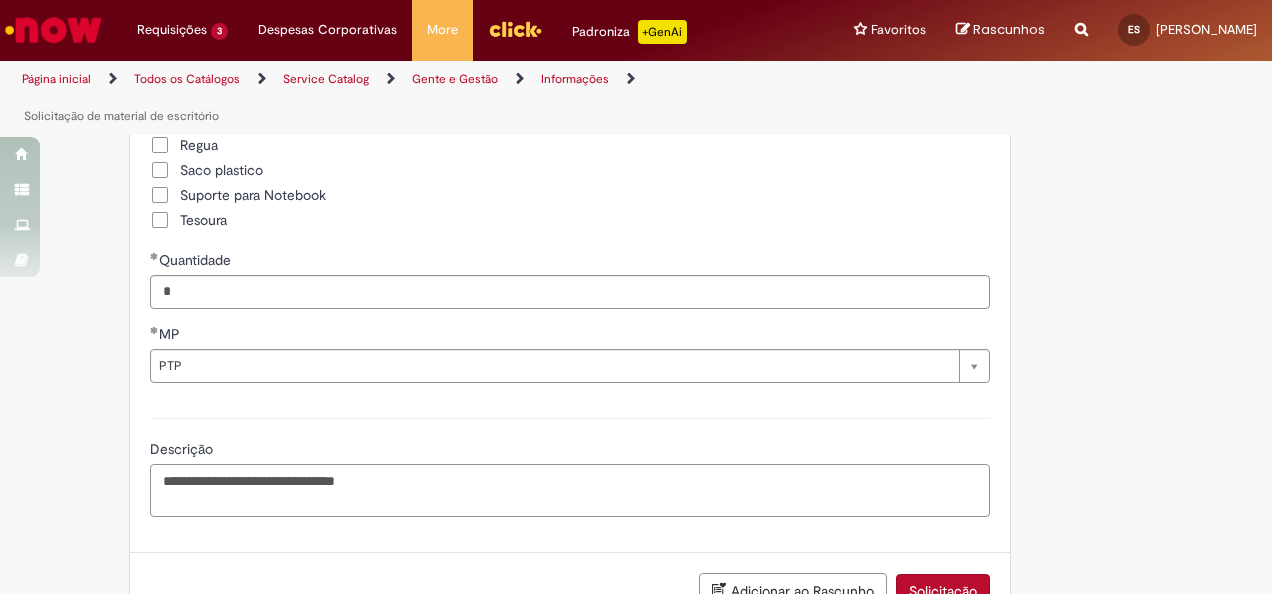 click on "**********" at bounding box center (570, 490) 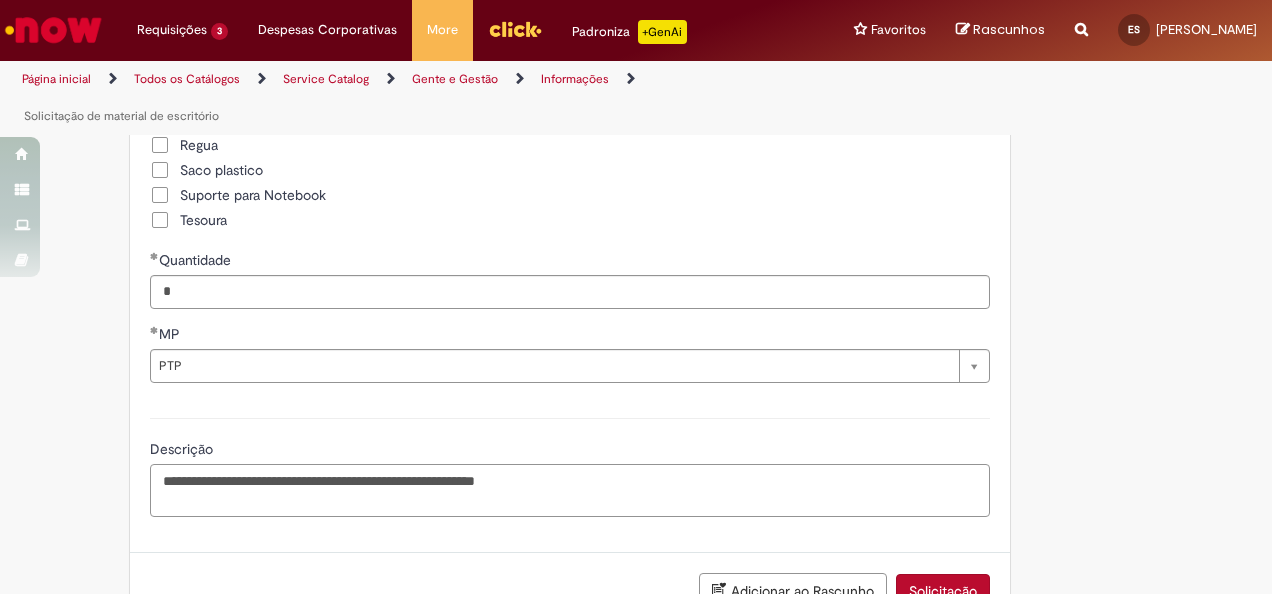 type on "**********" 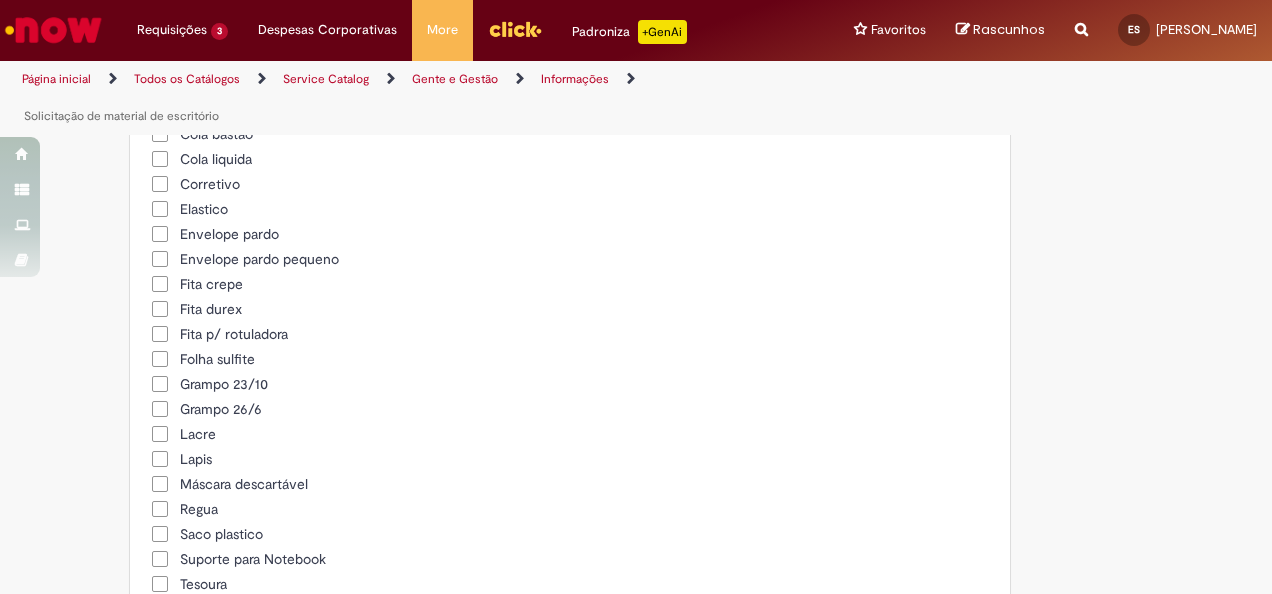 scroll, scrollTop: 890, scrollLeft: 0, axis: vertical 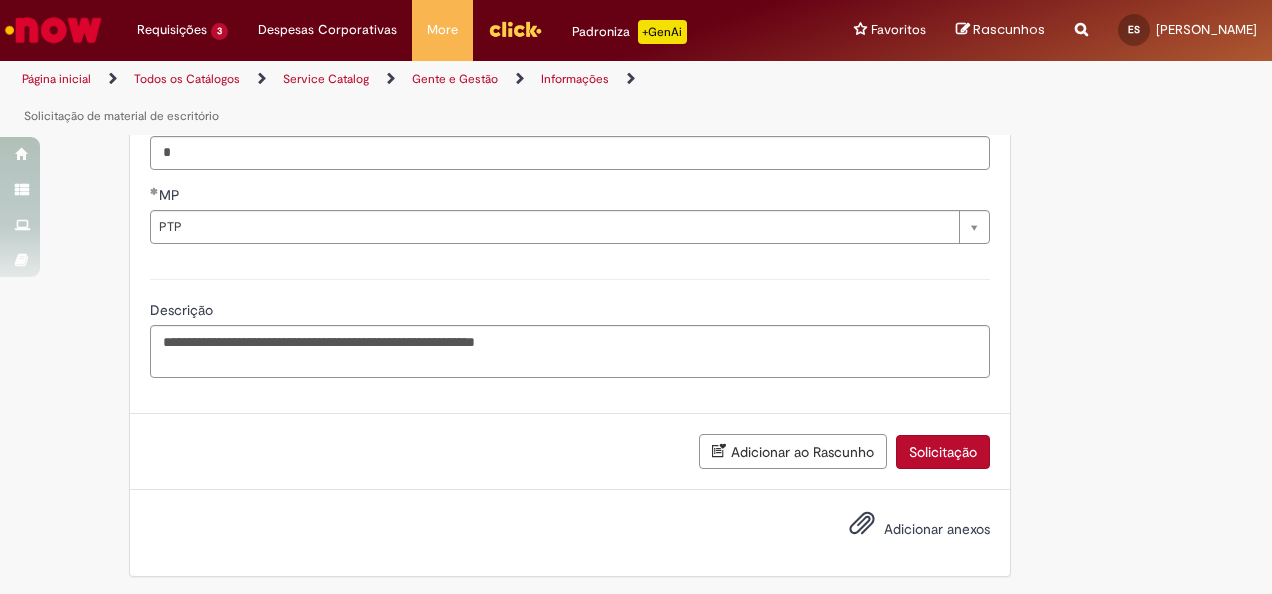 click on "Solicitação" at bounding box center (943, 452) 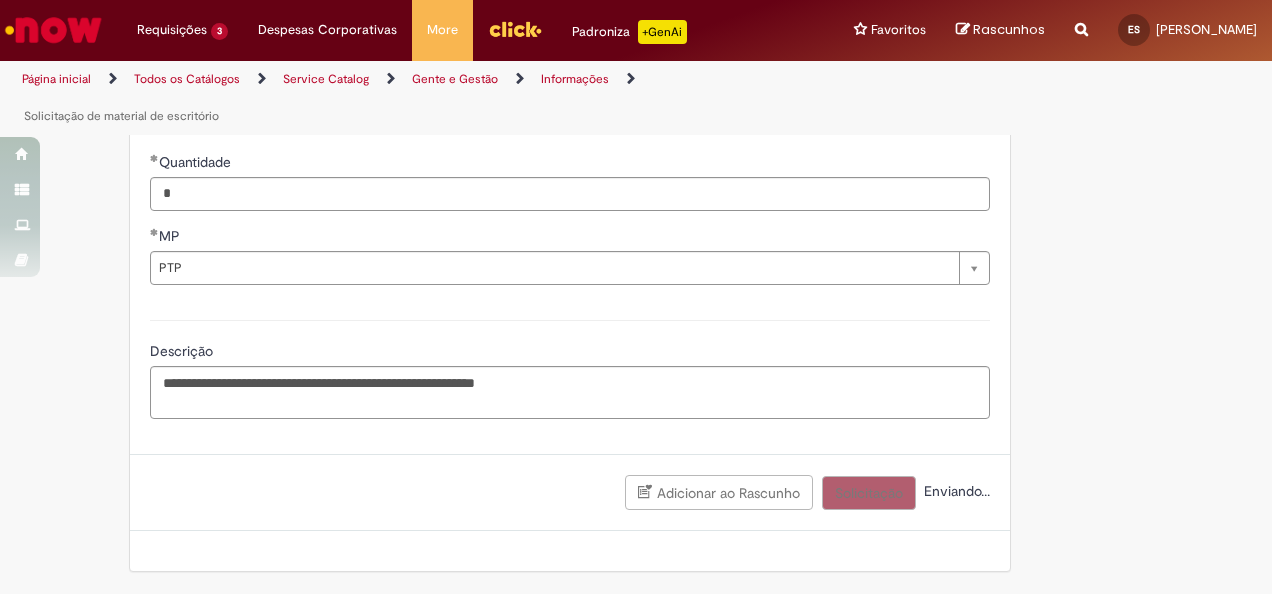 scroll, scrollTop: 1327, scrollLeft: 0, axis: vertical 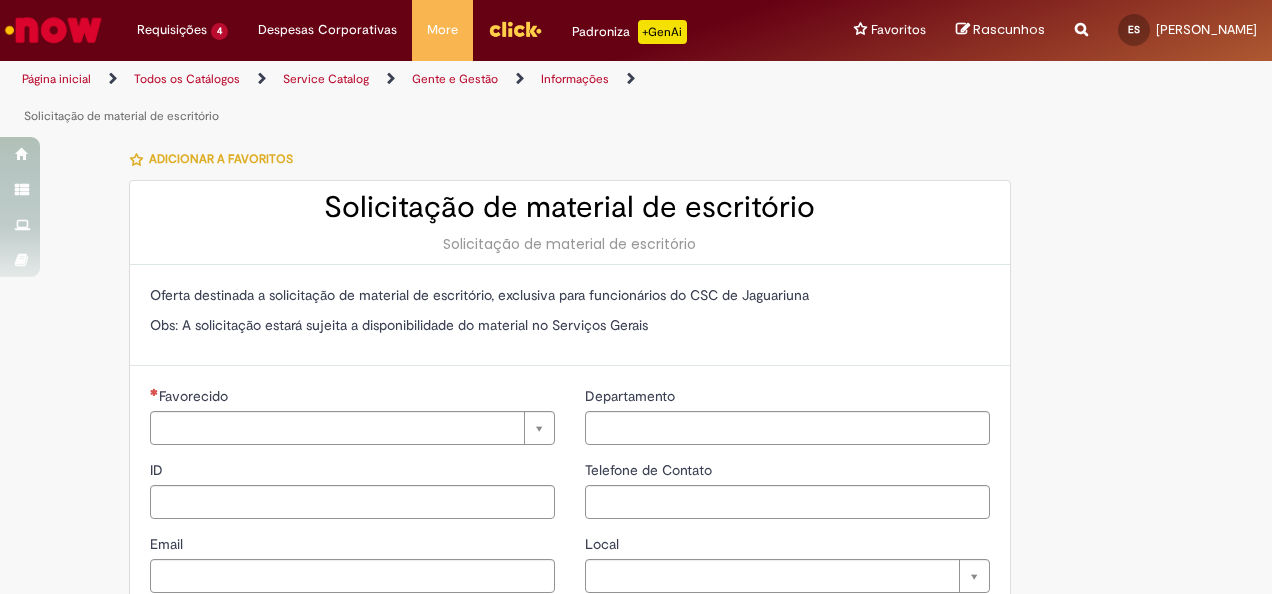 type on "********" 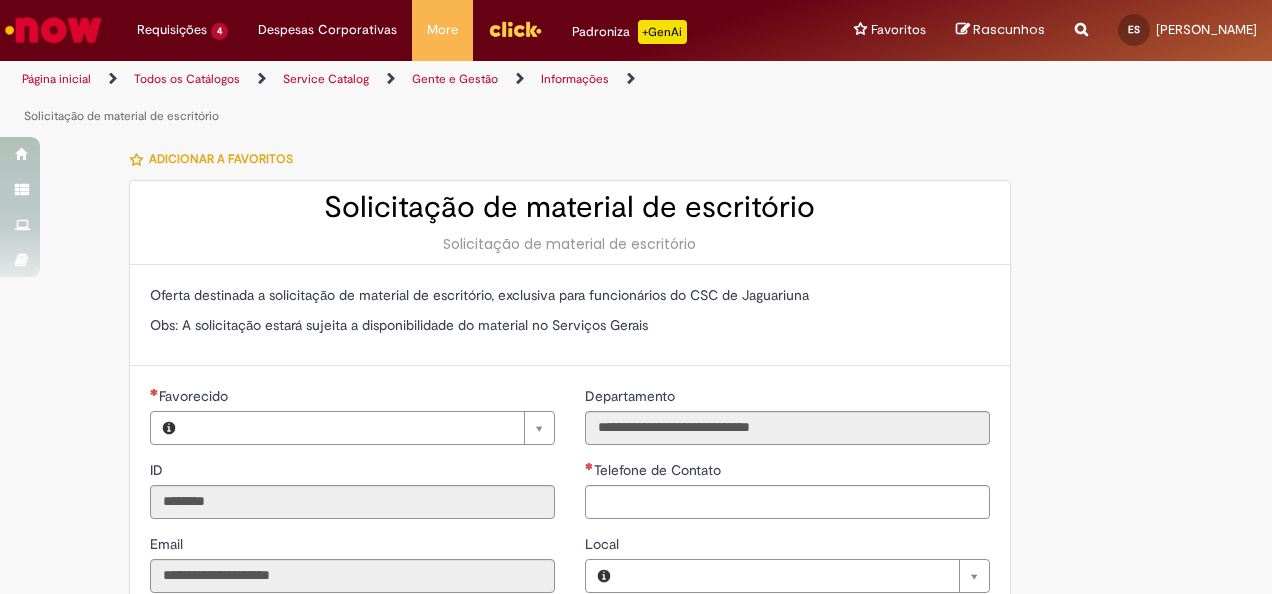 type on "**********" 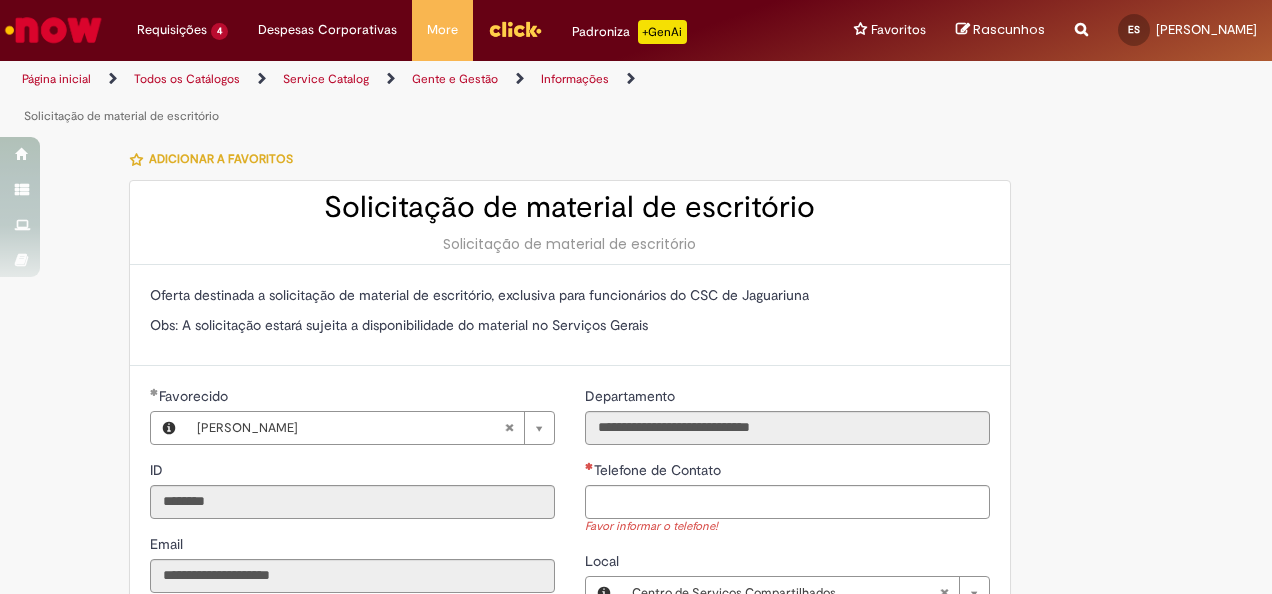 click on "Informações" at bounding box center (575, 79) 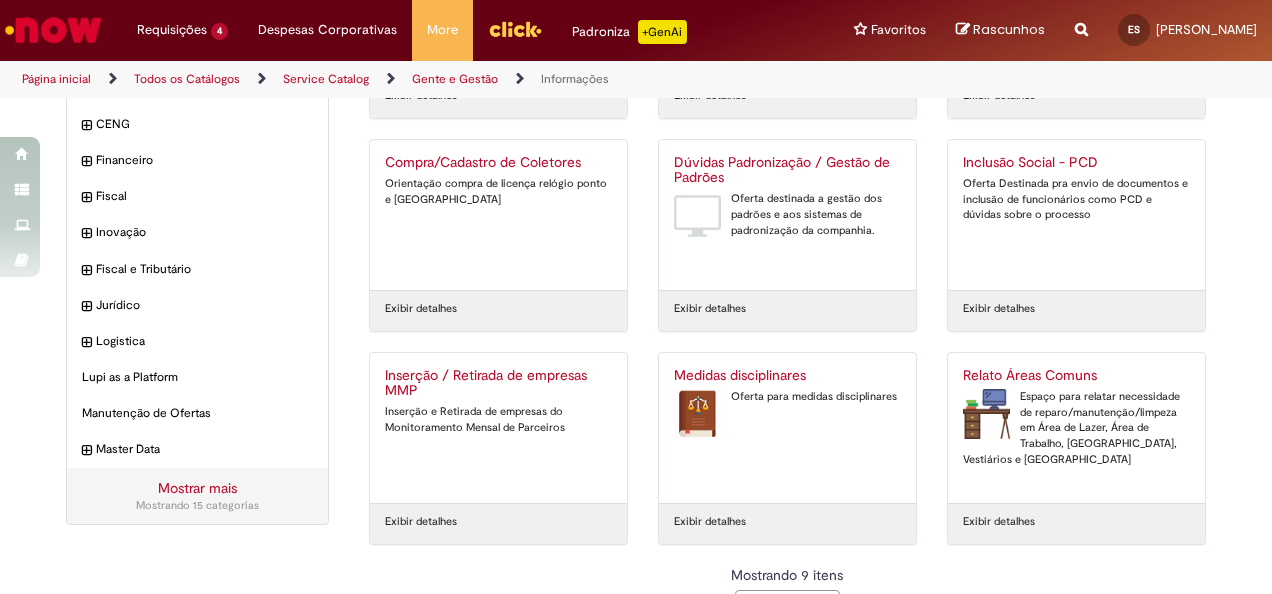 scroll, scrollTop: 278, scrollLeft: 0, axis: vertical 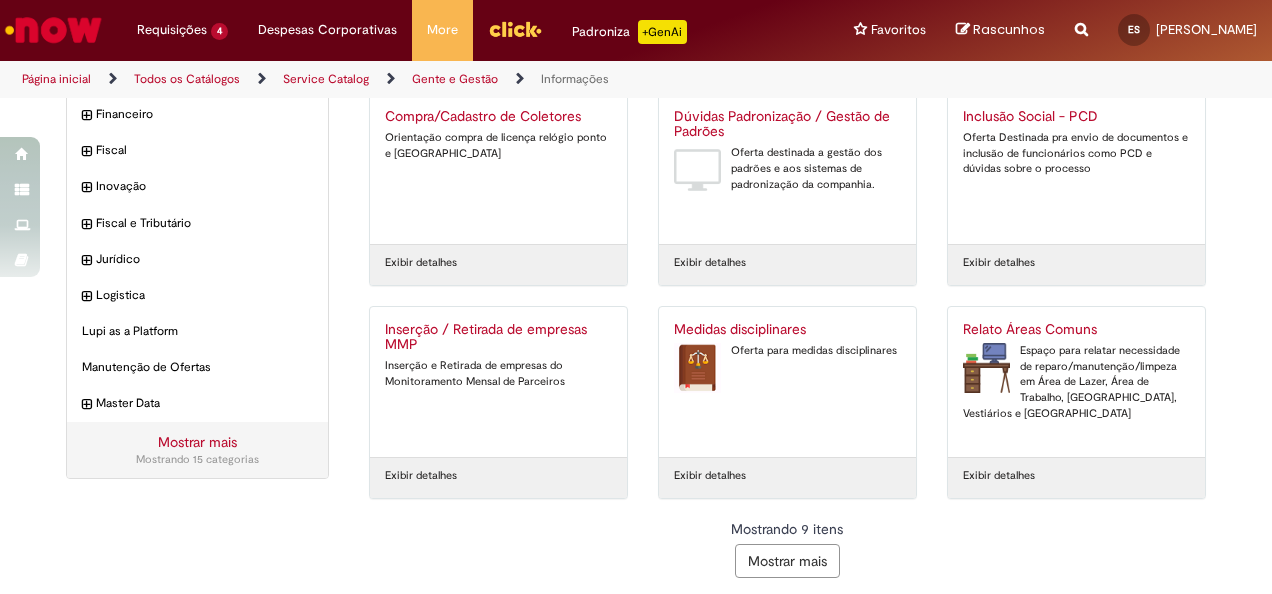 click on "Mostrar mais" at bounding box center [787, 561] 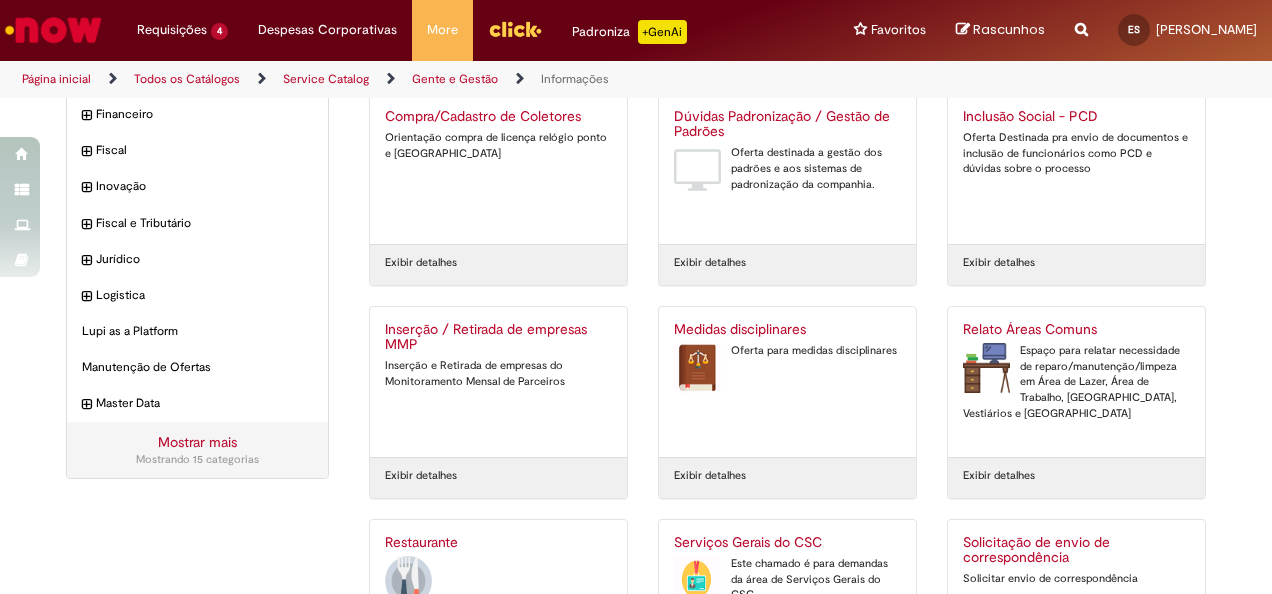 scroll, scrollTop: 350, scrollLeft: 0, axis: vertical 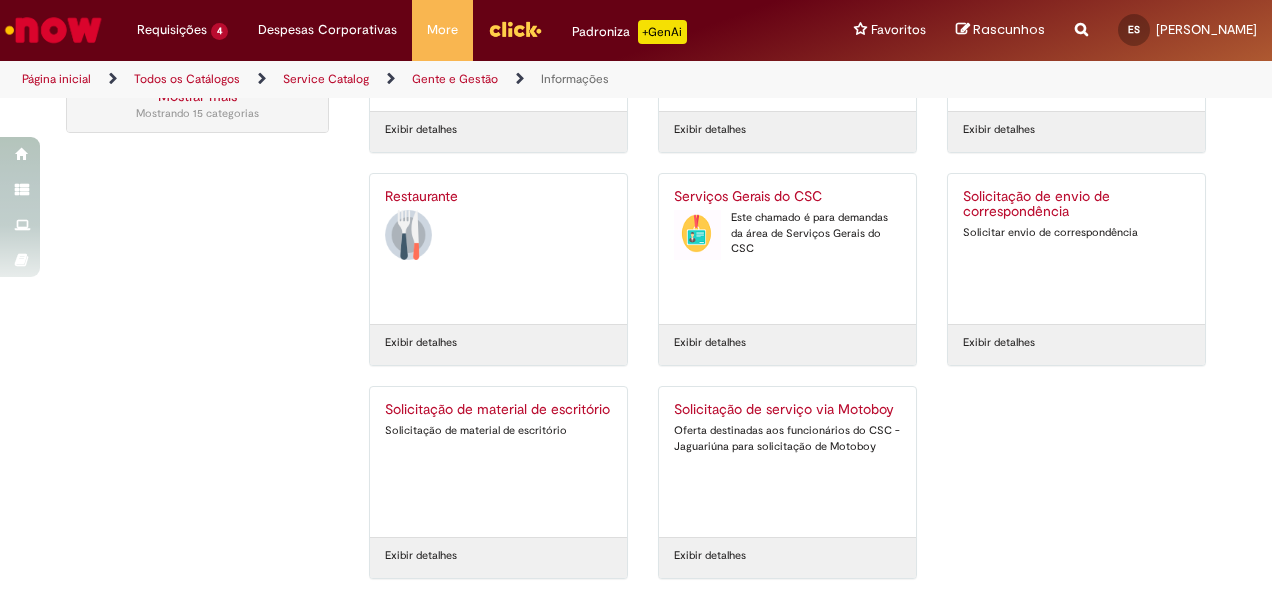 click on "Este chamado é para demandas da área de Serviços Gerais do CSC" at bounding box center [787, 233] 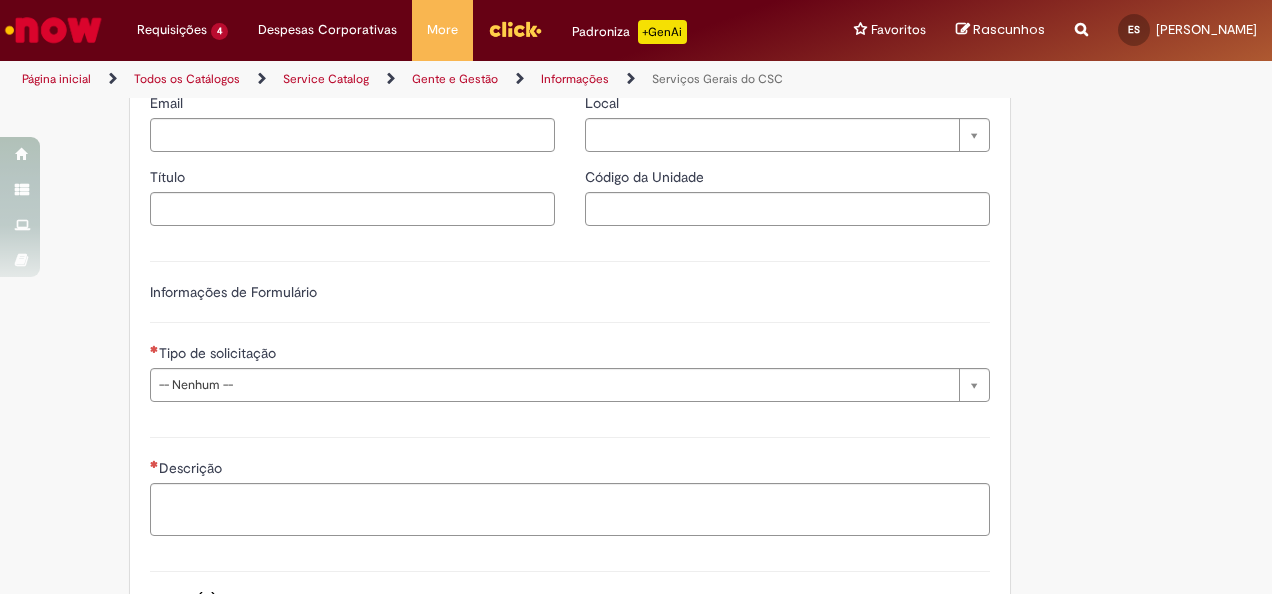 type on "********" 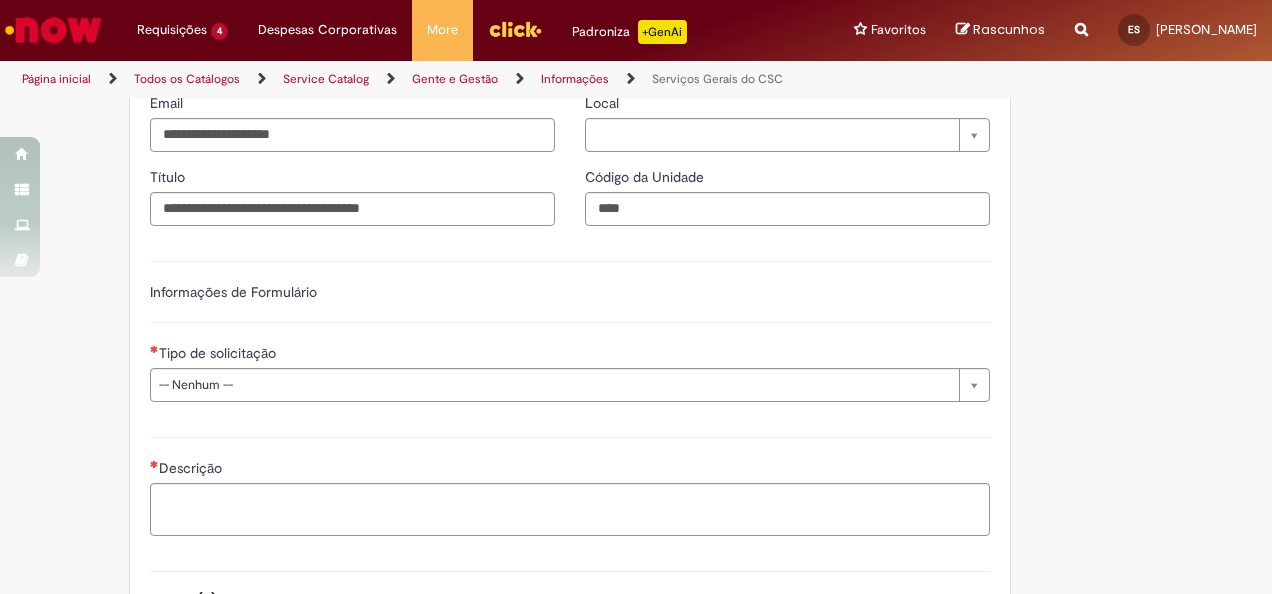 type on "**********" 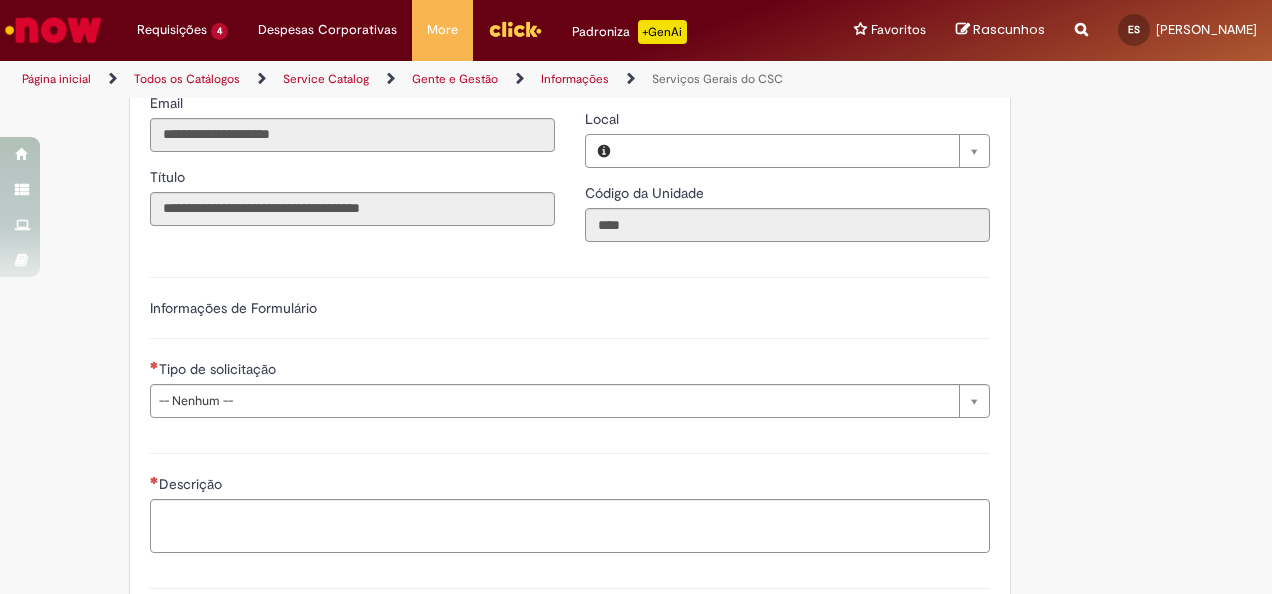 type on "**********" 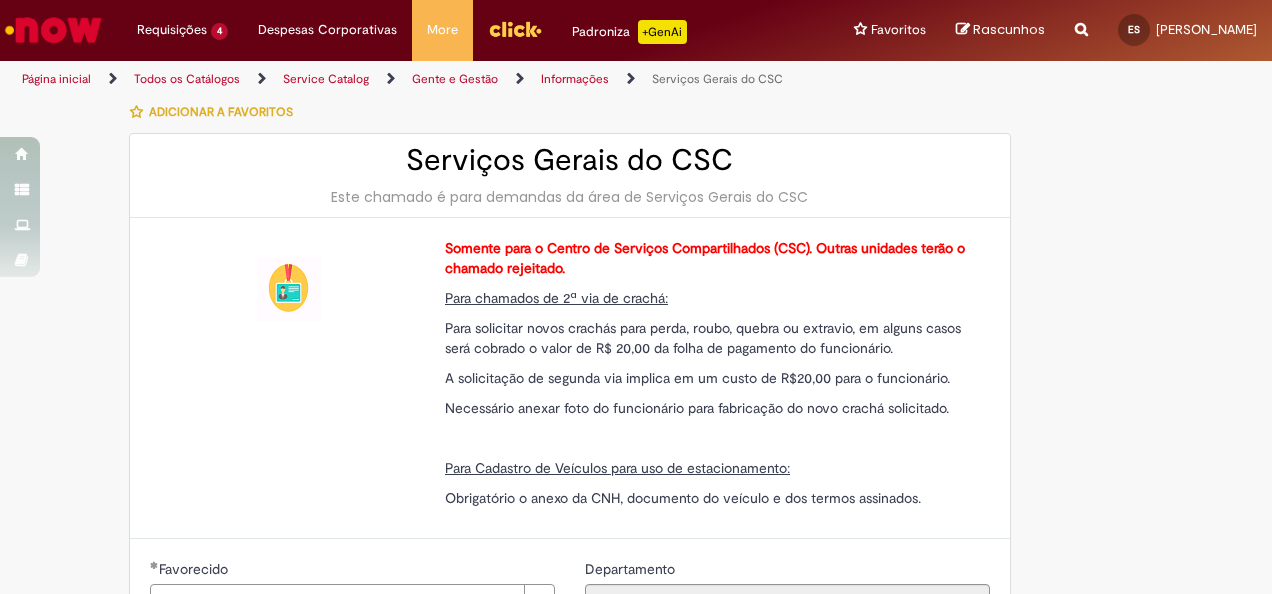 scroll, scrollTop: 0, scrollLeft: 0, axis: both 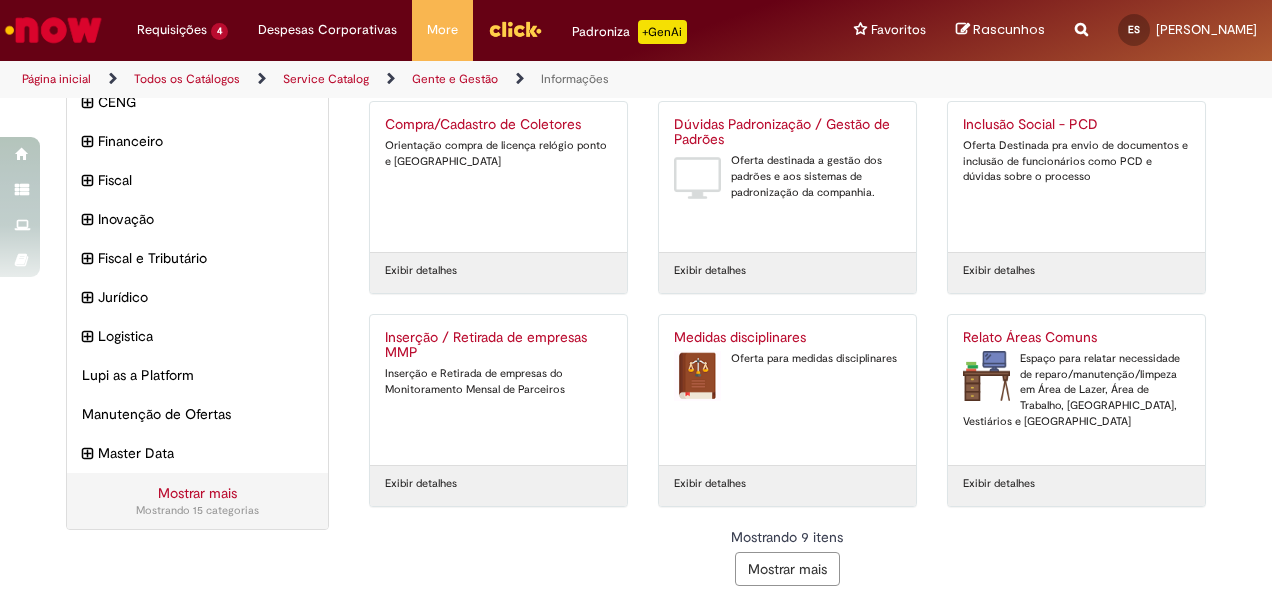 click on "Mostrar mais" at bounding box center [787, 569] 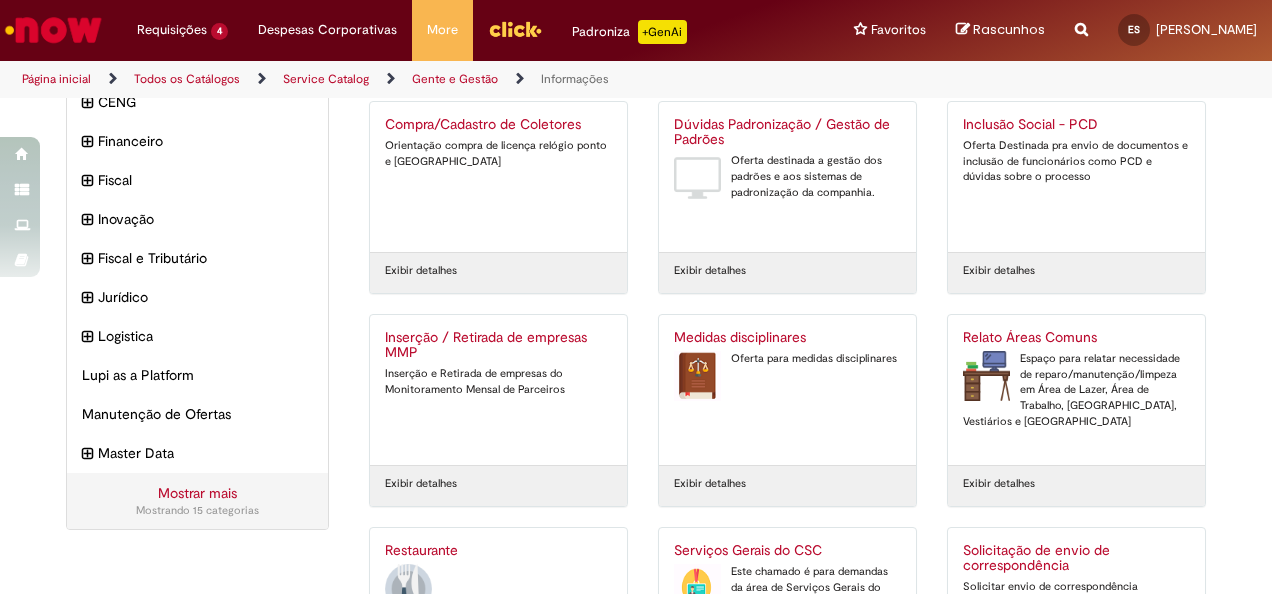 scroll, scrollTop: 350, scrollLeft: 0, axis: vertical 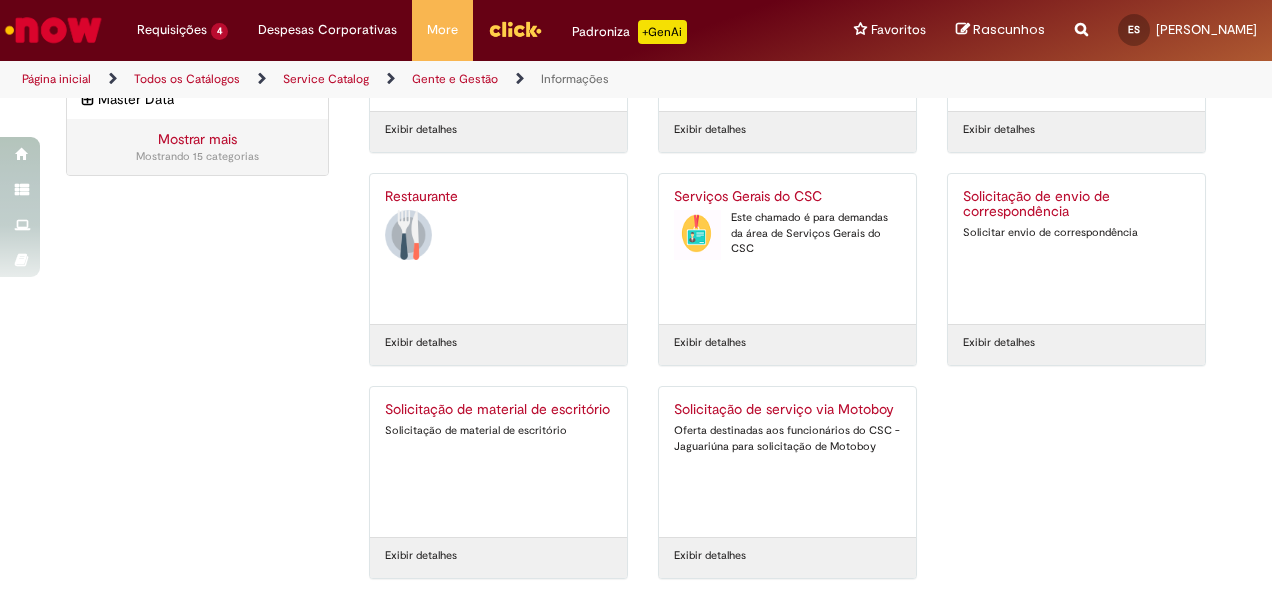 click on "Solicitação de material de escritório
Solicitação de material de escritório" at bounding box center (498, 462) 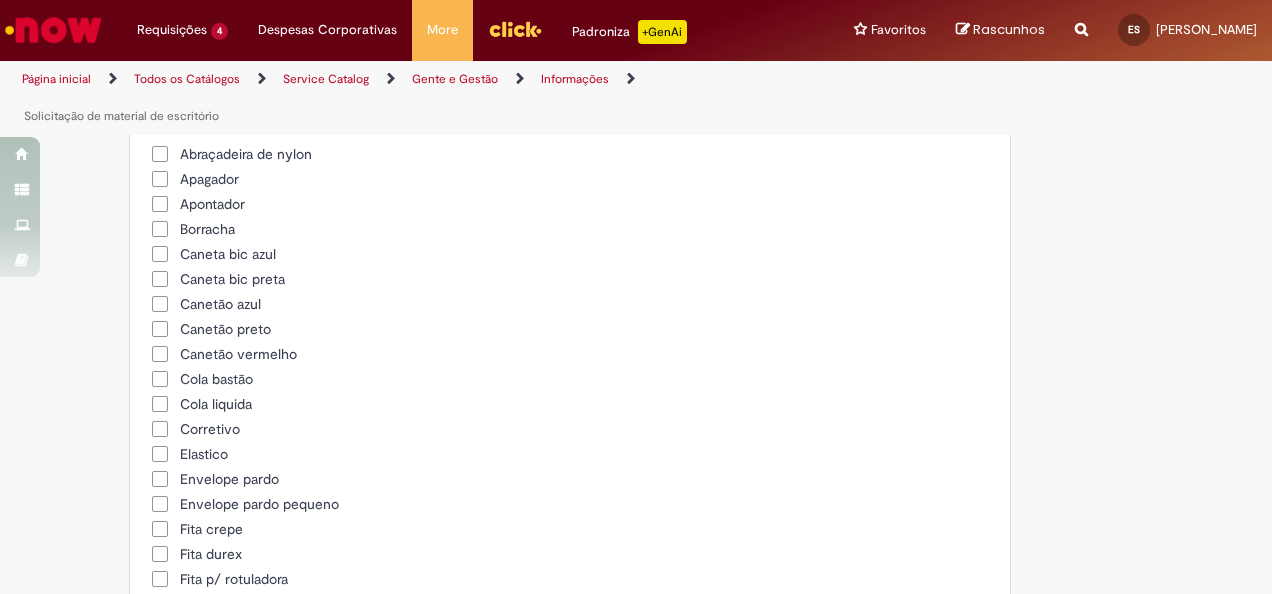 type on "********" 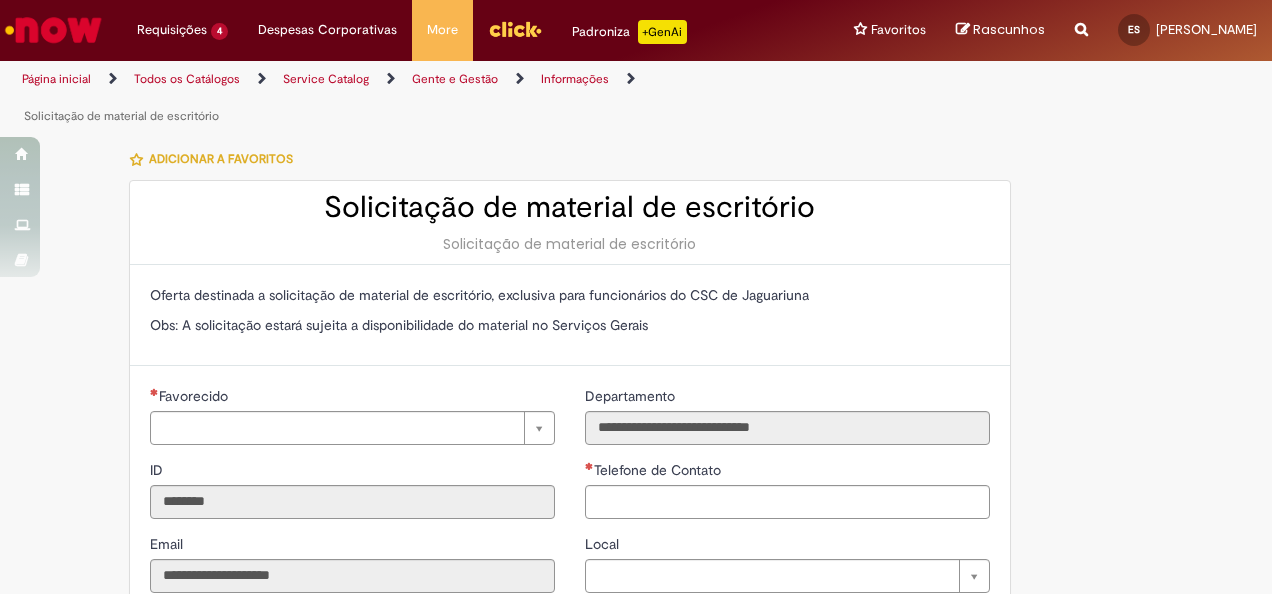 type on "**********" 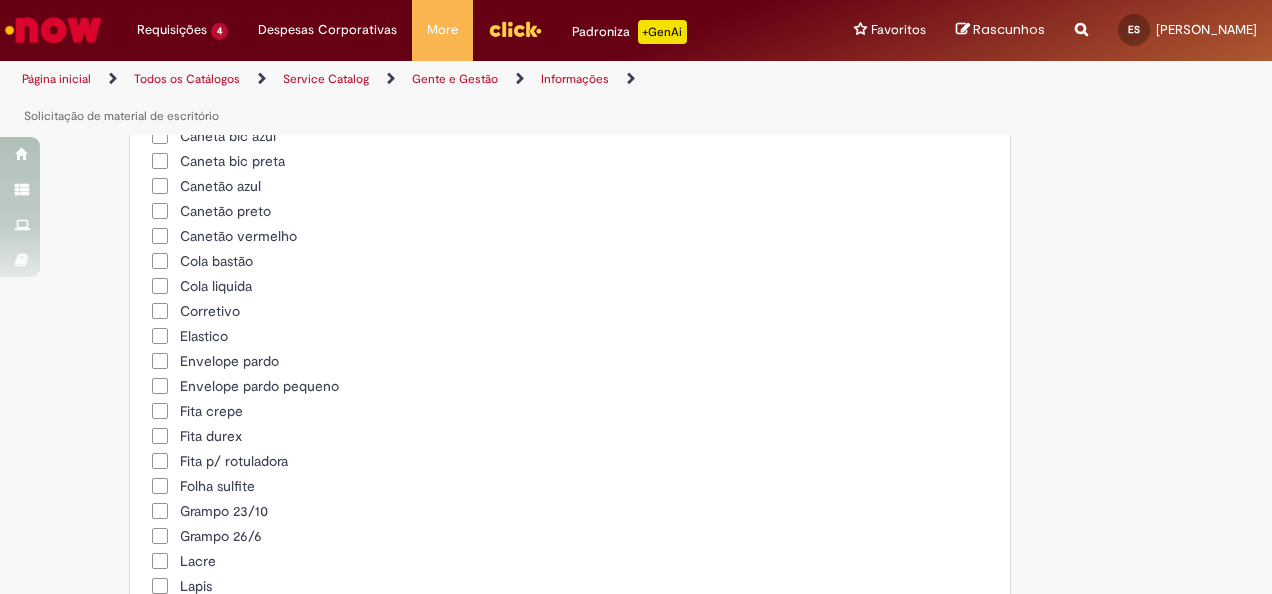 scroll, scrollTop: 768, scrollLeft: 0, axis: vertical 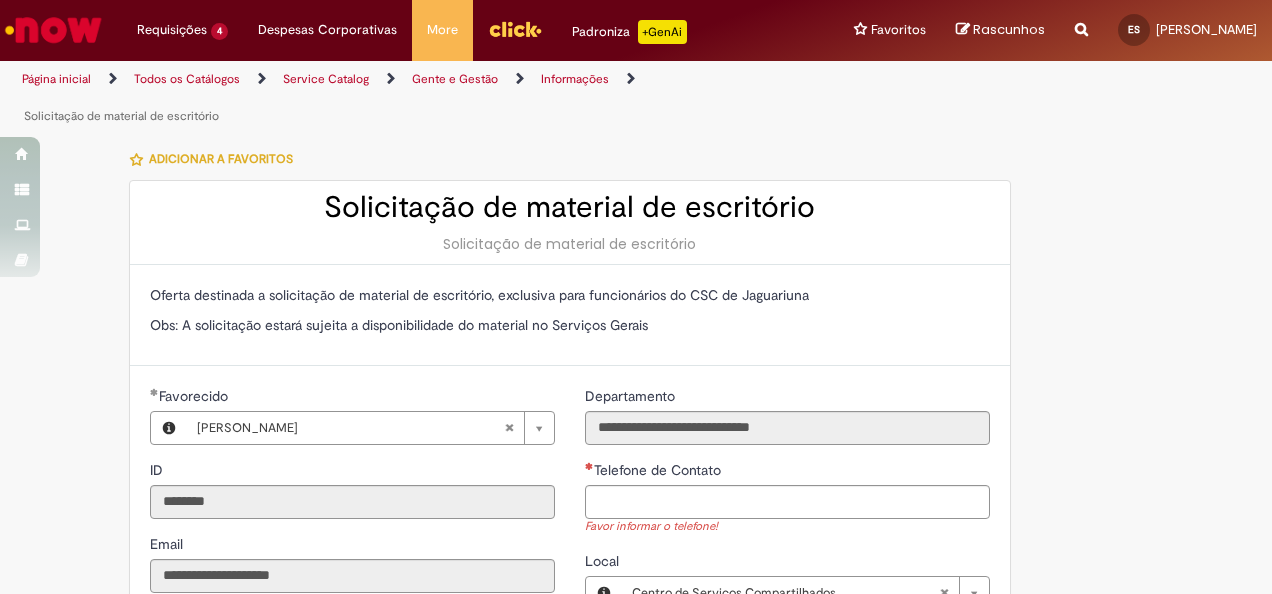 click on "Informações" at bounding box center (575, 79) 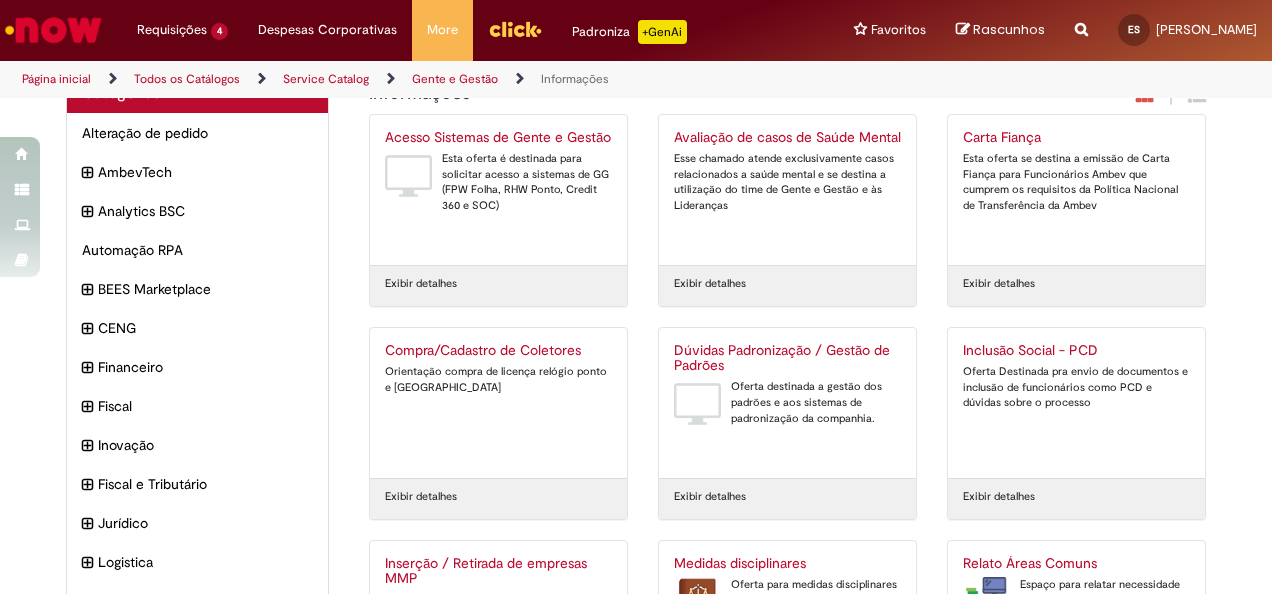 scroll, scrollTop: 0, scrollLeft: 0, axis: both 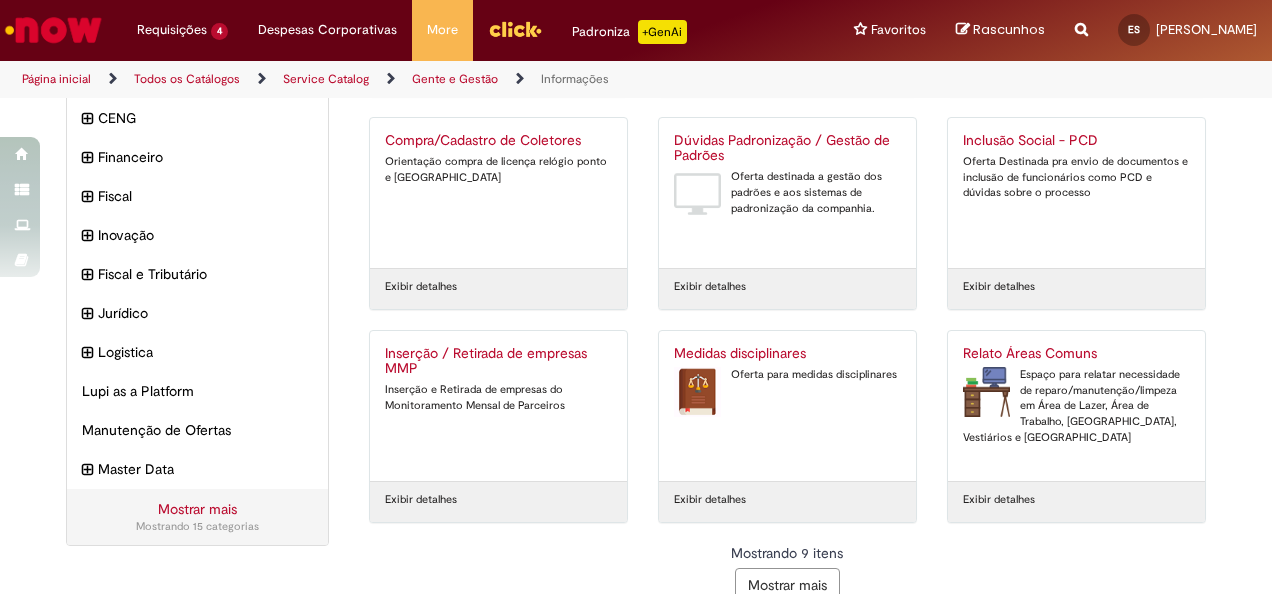click on "Mostrar mais" at bounding box center (787, 585) 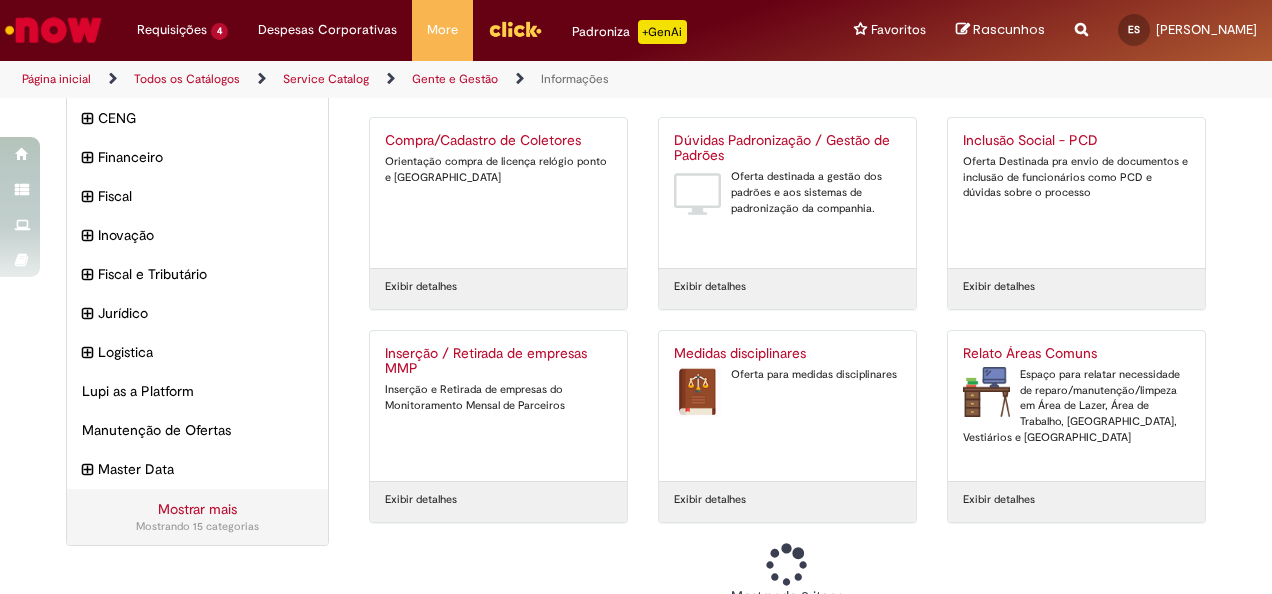 scroll, scrollTop: 350, scrollLeft: 0, axis: vertical 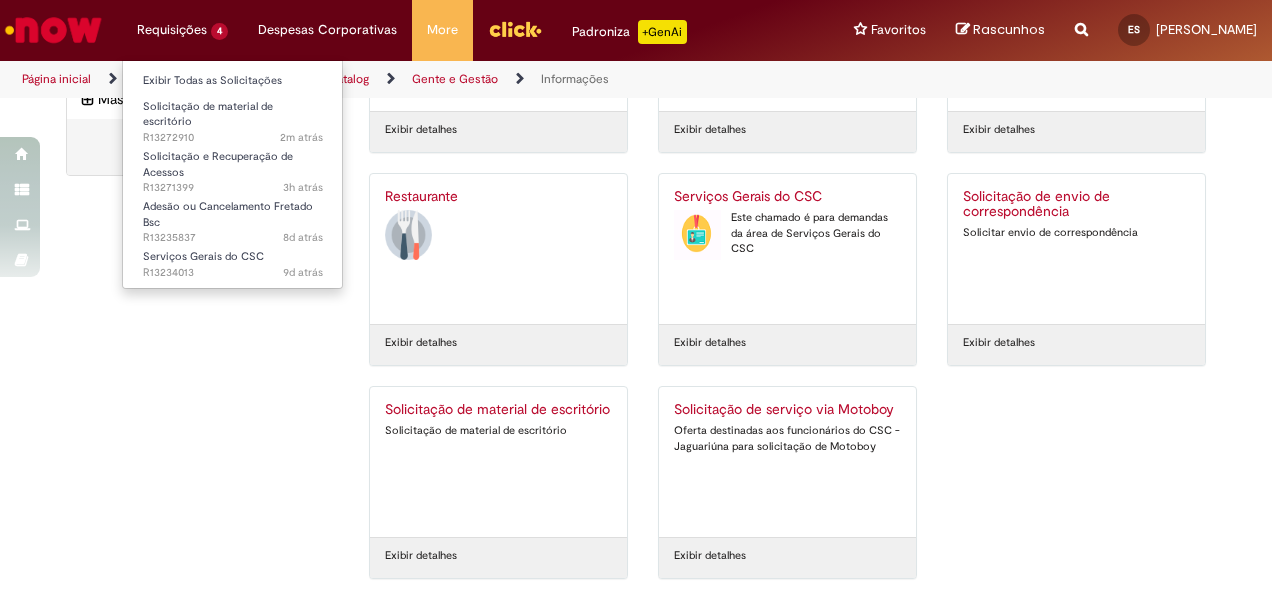 click on "Requisições   4
Exibir Todas as Solicitações
Solicitação de material de escritório
2m atrás 2 minutos atrás  R13272910
Solicitação e Recuperação de Acessos
3h atrás 3 horas atrás  R13271399
Adesão ou Cancelamento Fretado Bsc
8d atrás 8 dias atrás  R13235837
Serviços Gerais do CSC
9d atrás 9 dias atrás  R13234013" at bounding box center (182, 30) 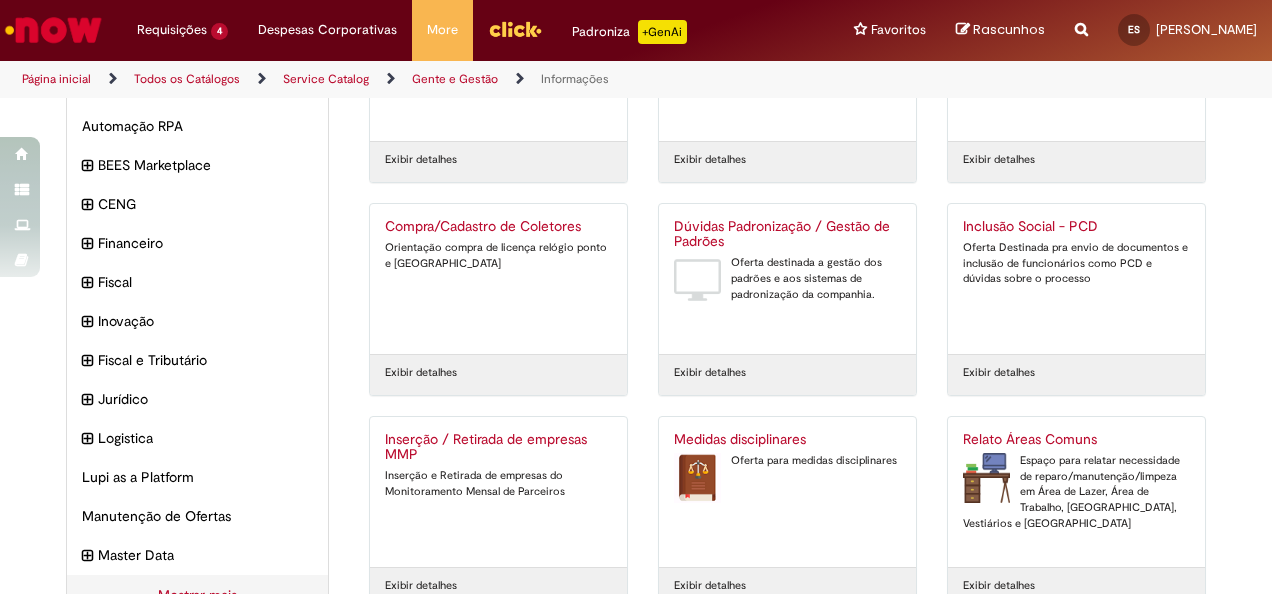 scroll, scrollTop: 114, scrollLeft: 0, axis: vertical 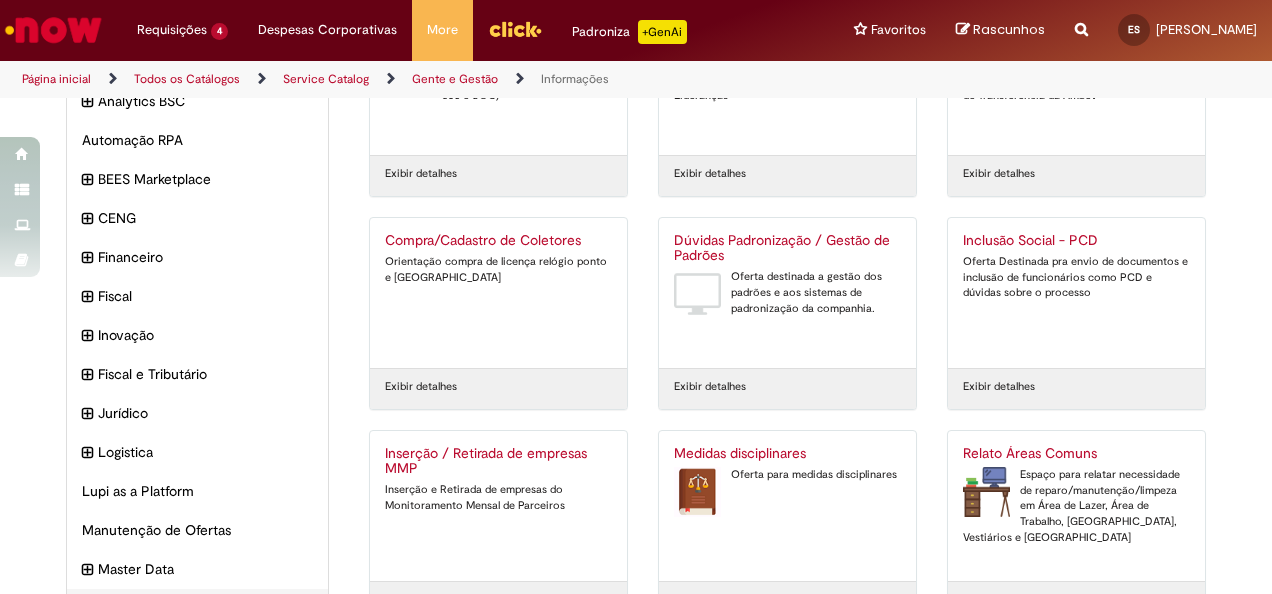 click on "Exibir detalhes" at bounding box center (787, 175) 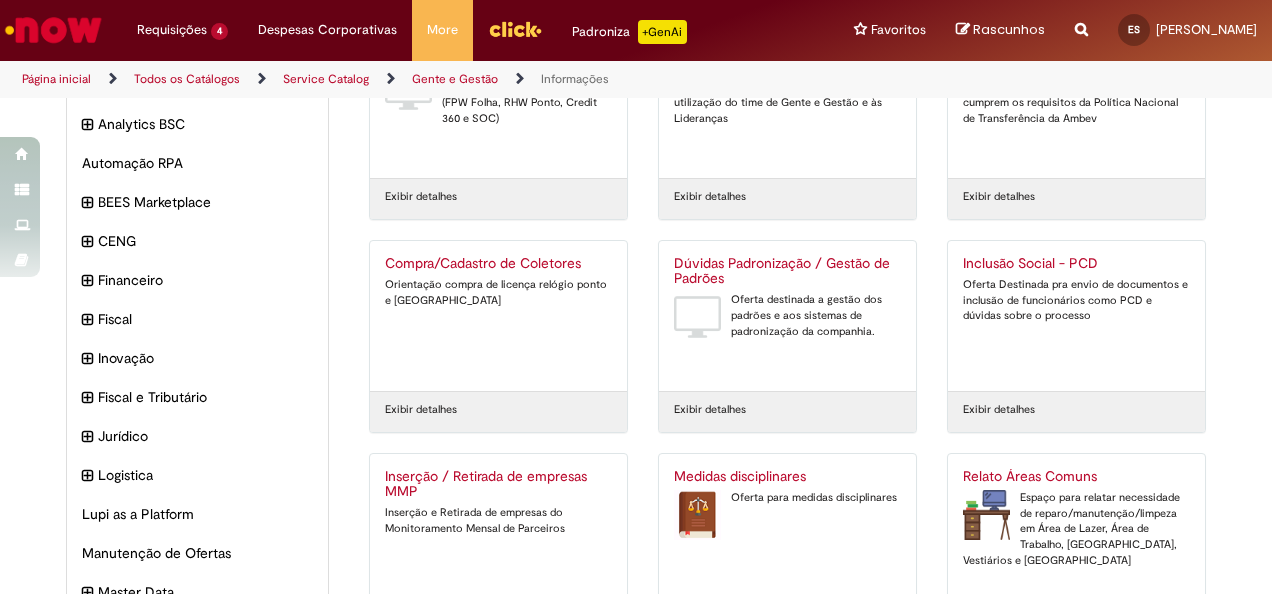 scroll, scrollTop: 124, scrollLeft: 0, axis: vertical 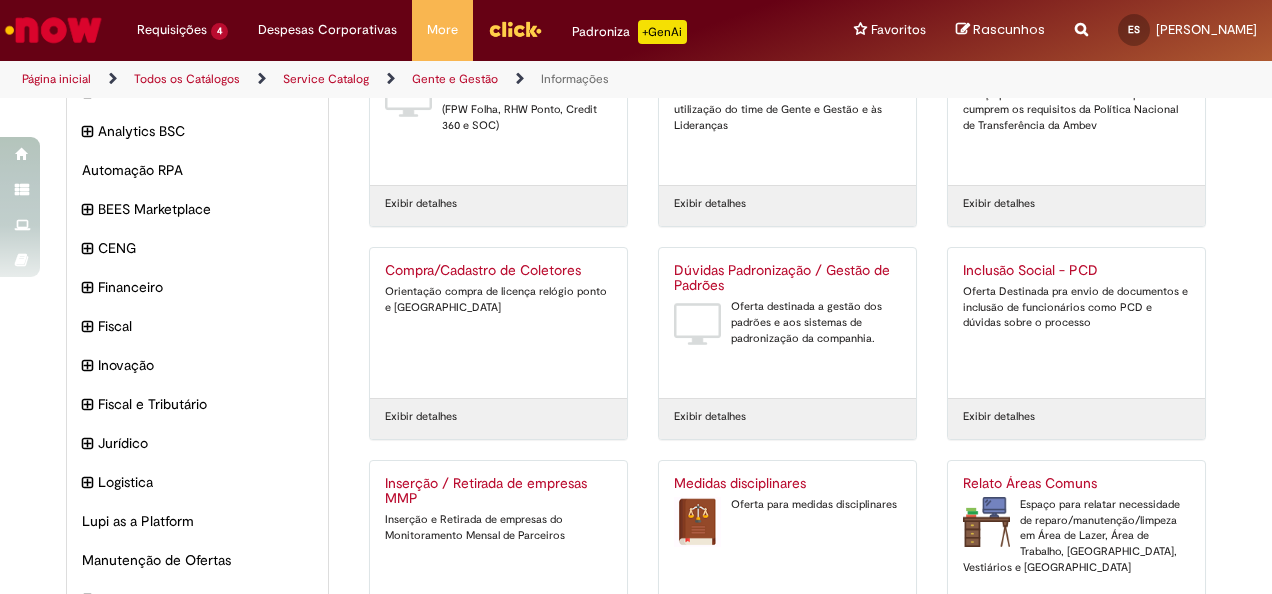 click at bounding box center (53, 30) 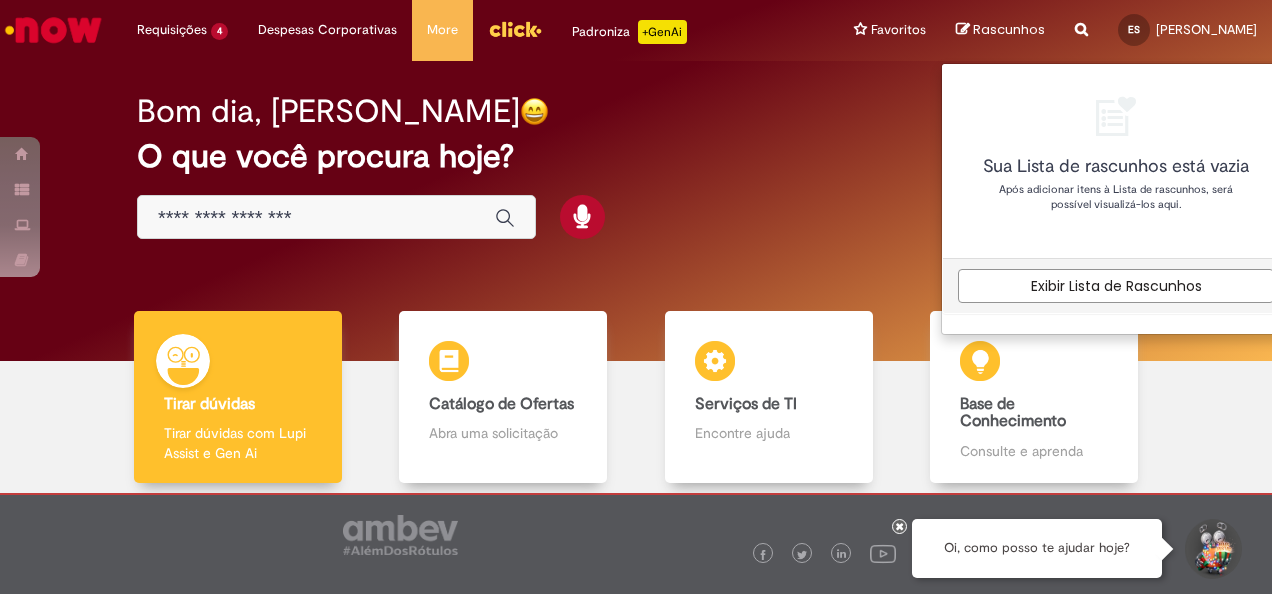 scroll, scrollTop: 0, scrollLeft: 0, axis: both 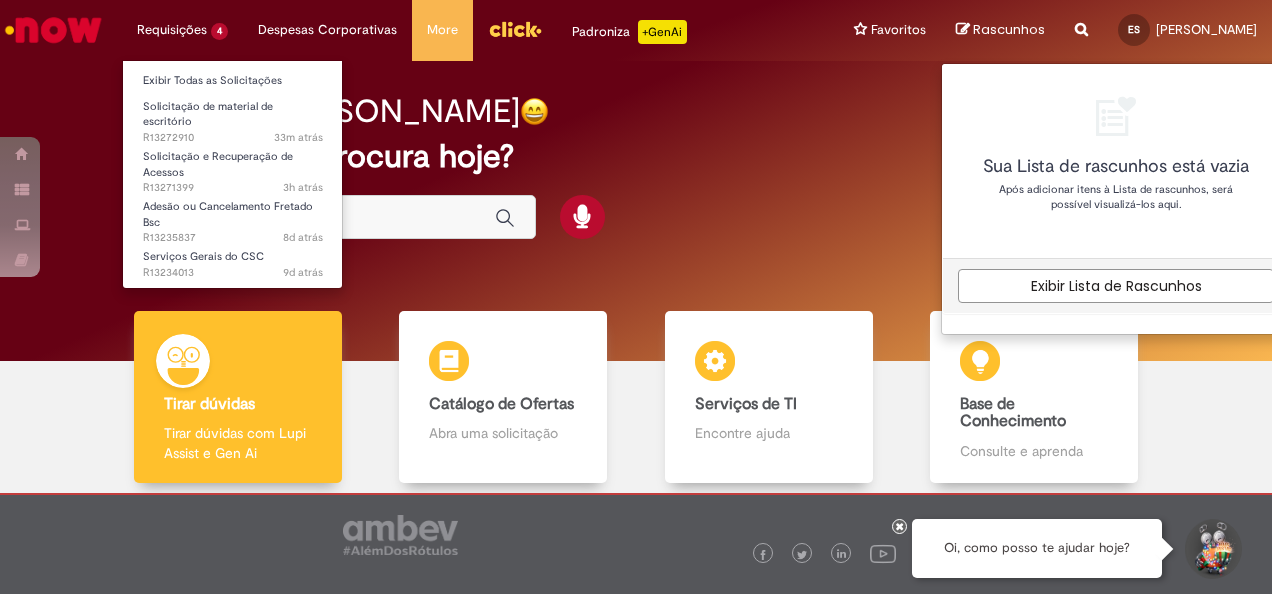 click on "Requisições   4
Exibir Todas as Solicitações
Solicitação de material de escritório
33m atrás 33 minutos atrás  R13272910
Solicitação e Recuperação de Acessos
3h atrás 3 horas atrás  R13271399
Adesão ou Cancelamento Fretado Bsc
8d atrás 8 dias atrás  R13235837
Serviços Gerais do CSC
9d atrás 9 dias atrás  R13234013" at bounding box center [182, 30] 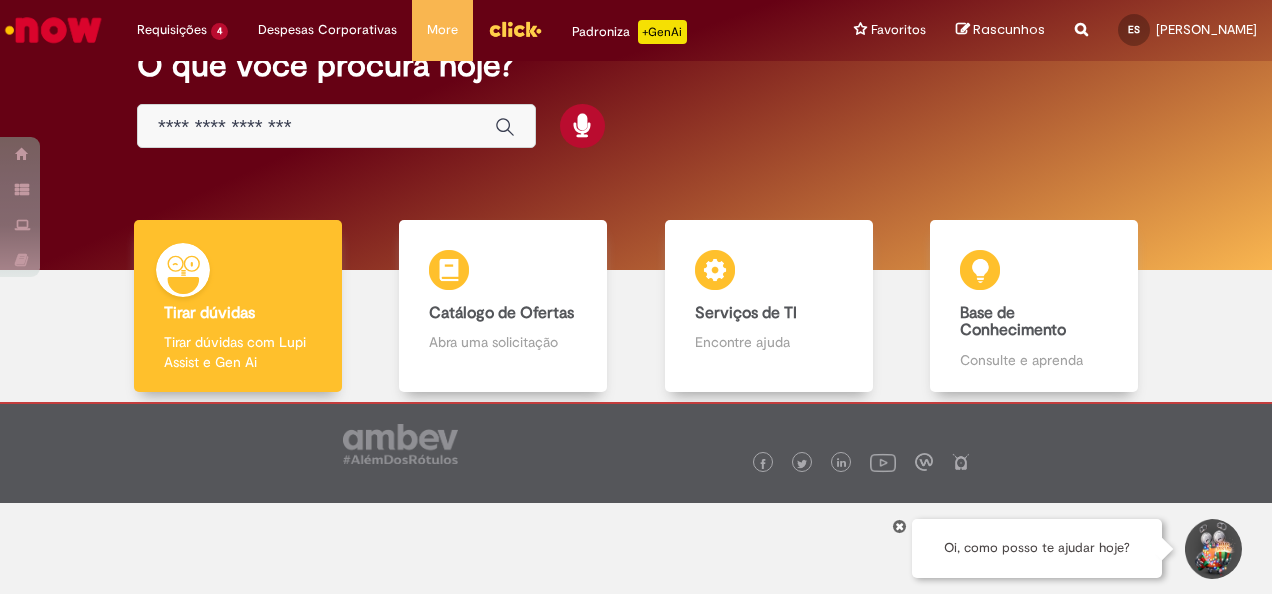 scroll, scrollTop: 106, scrollLeft: 0, axis: vertical 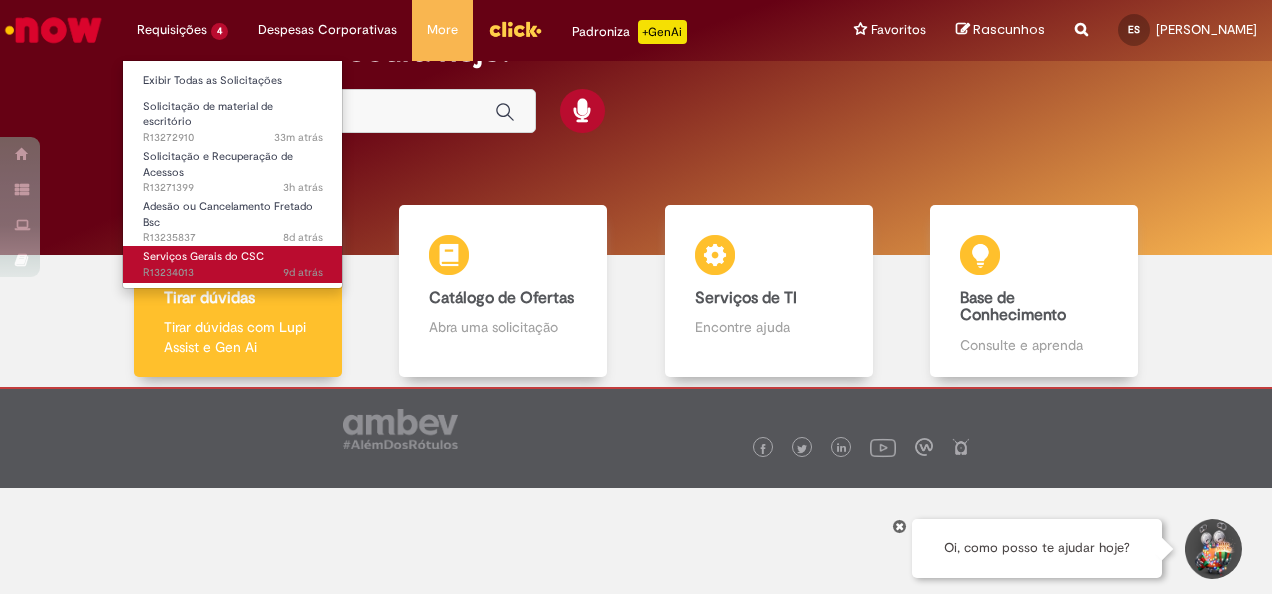 click on "Serviços Gerais do CSC" at bounding box center [203, 256] 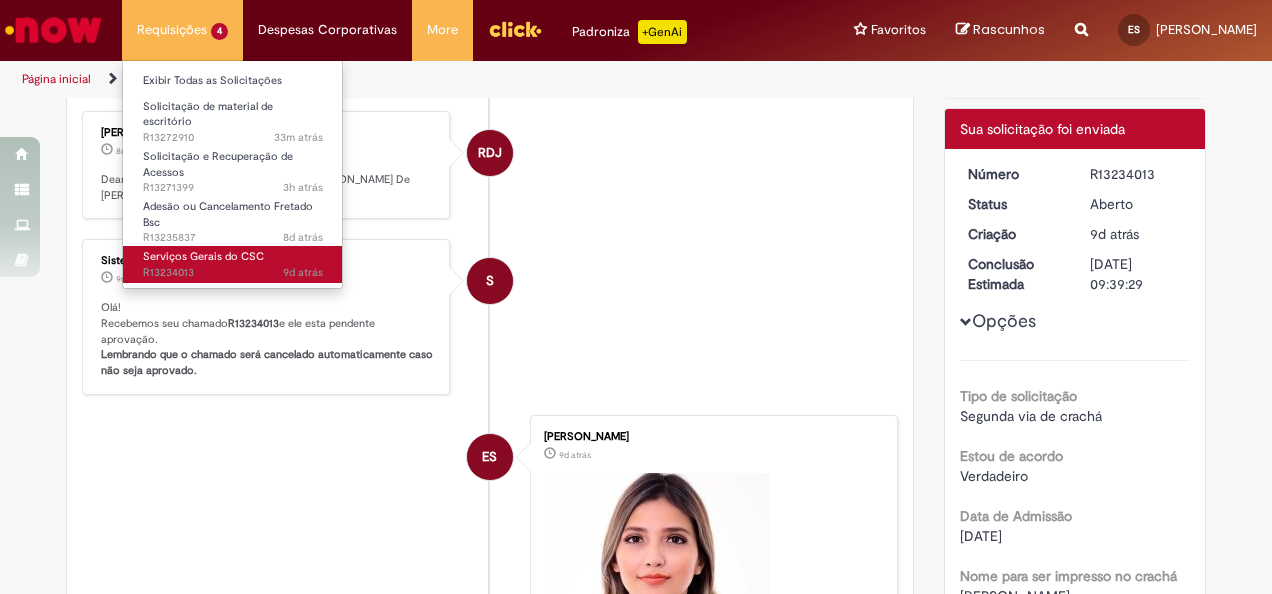 scroll, scrollTop: 0, scrollLeft: 0, axis: both 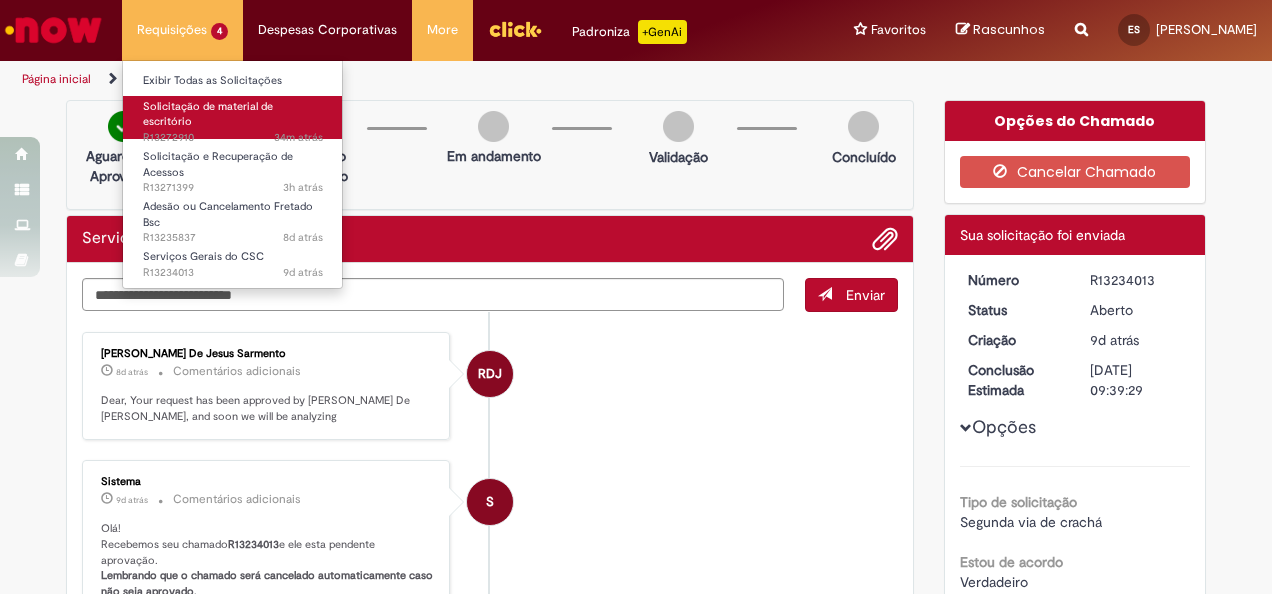click on "Solicitação de material de escritório" at bounding box center (208, 114) 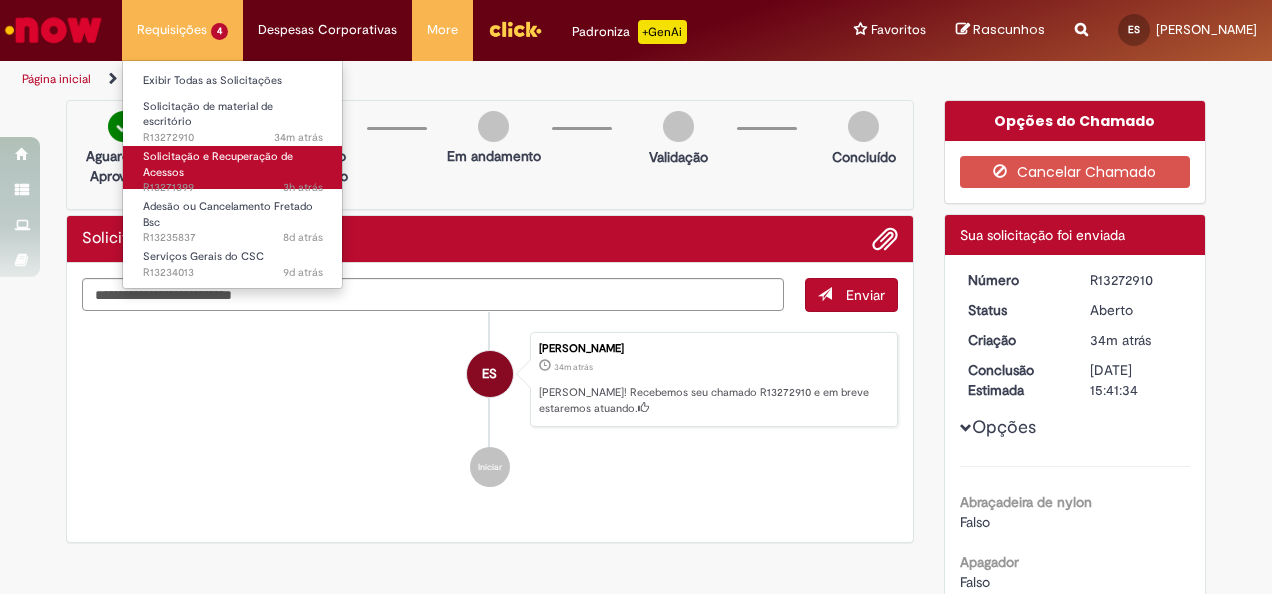 click on "Solicitação e Recuperação de Acessos
3h atrás 3 horas atrás  R13271399" at bounding box center (233, 167) 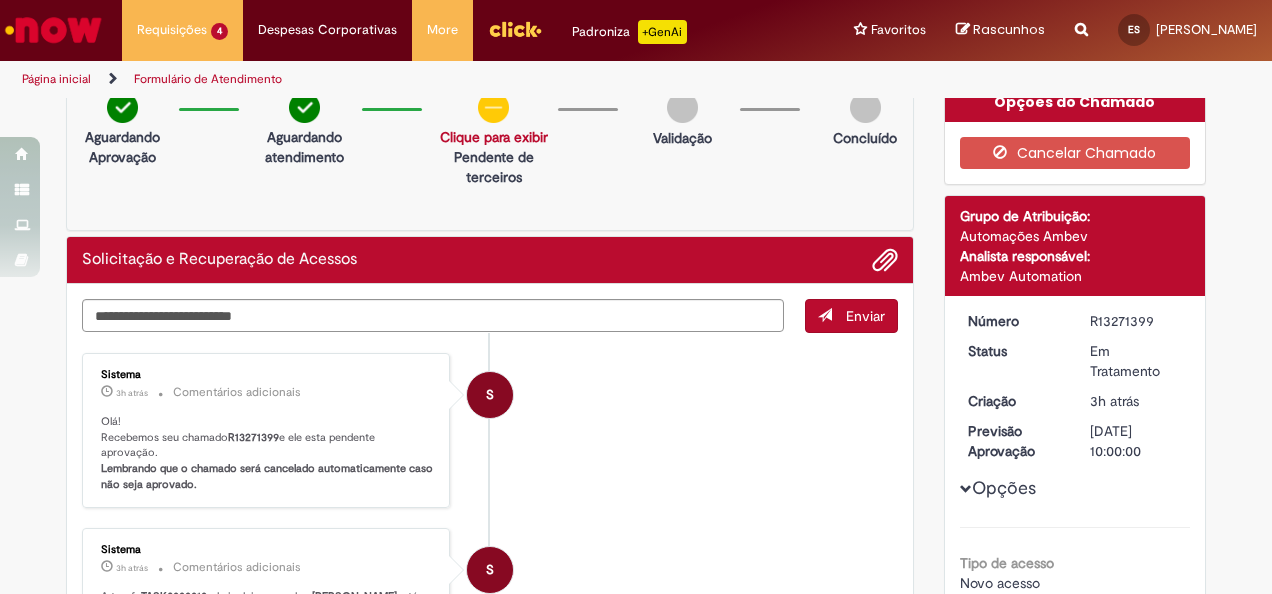 scroll, scrollTop: 0, scrollLeft: 0, axis: both 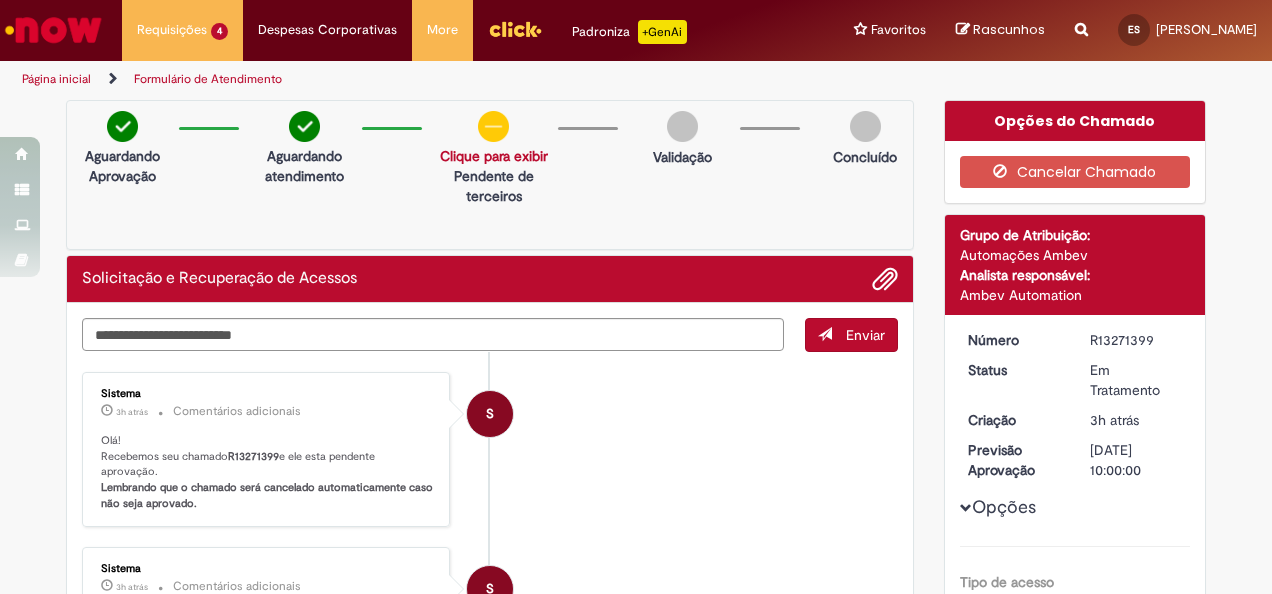 click on "Clique para exibir" at bounding box center [494, 156] 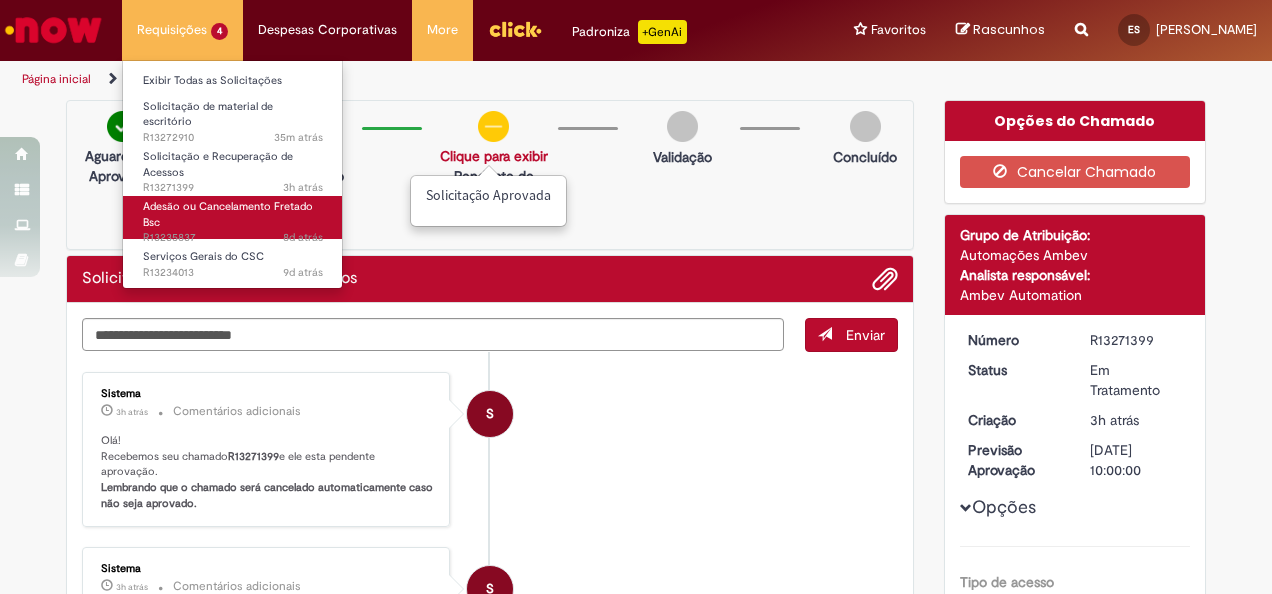 click on "Adesão ou Cancelamento Fretado Bsc
8d atrás 8 dias atrás  R13235837" at bounding box center [233, 217] 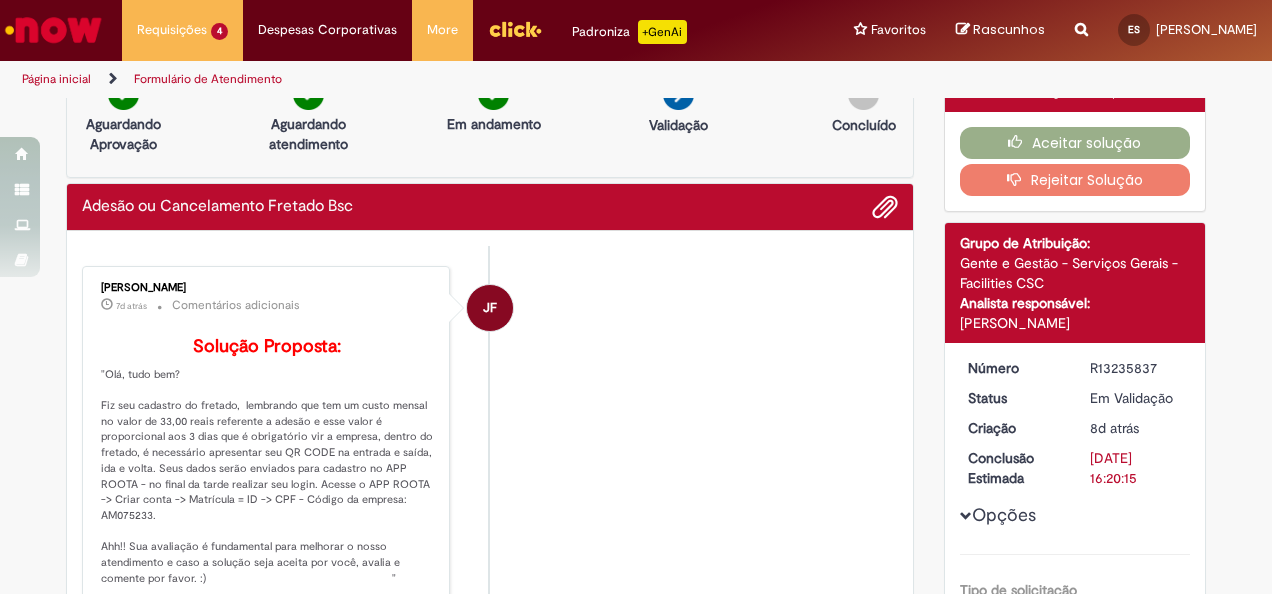 scroll, scrollTop: 40, scrollLeft: 0, axis: vertical 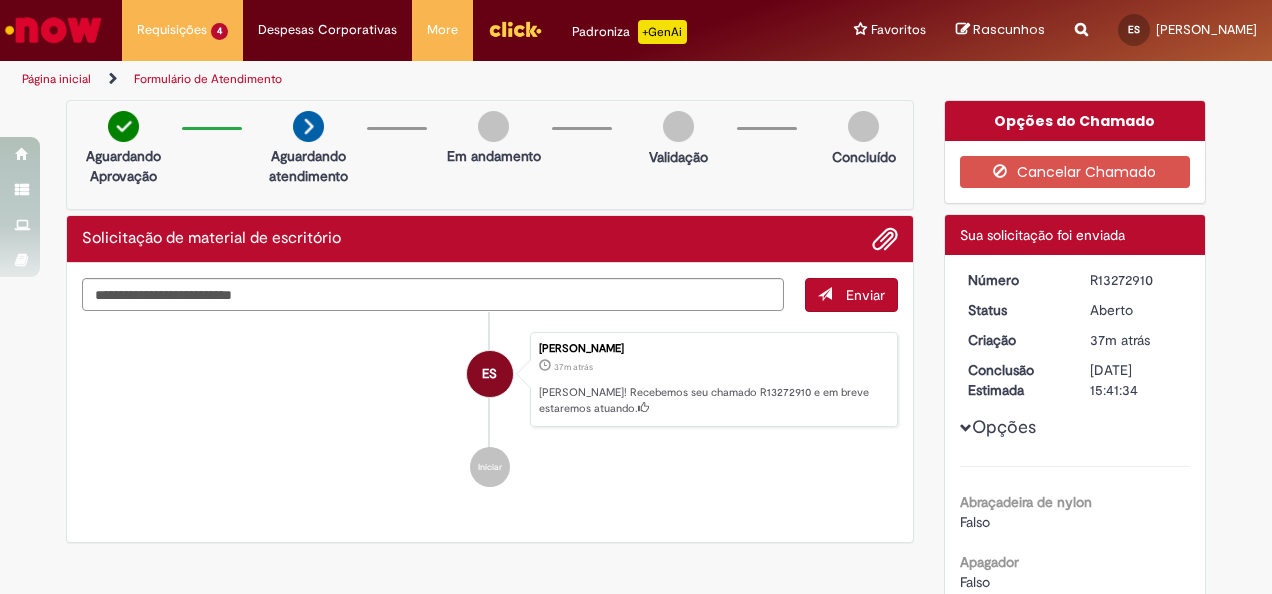 click at bounding box center [1081, 18] 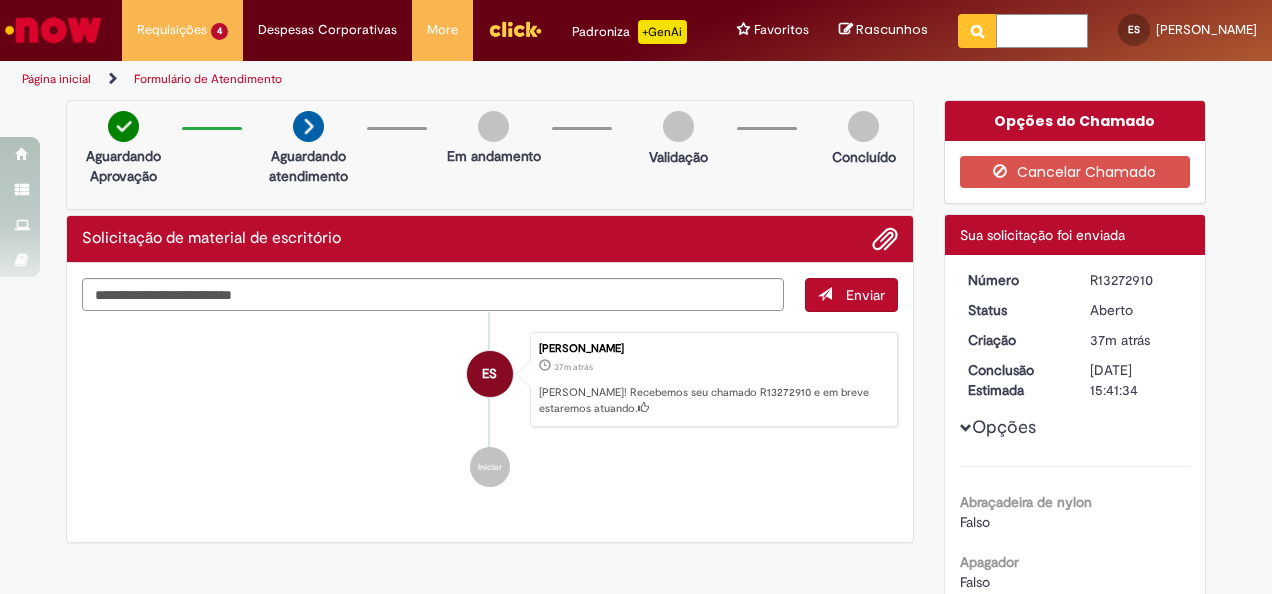 click at bounding box center (1042, 31) 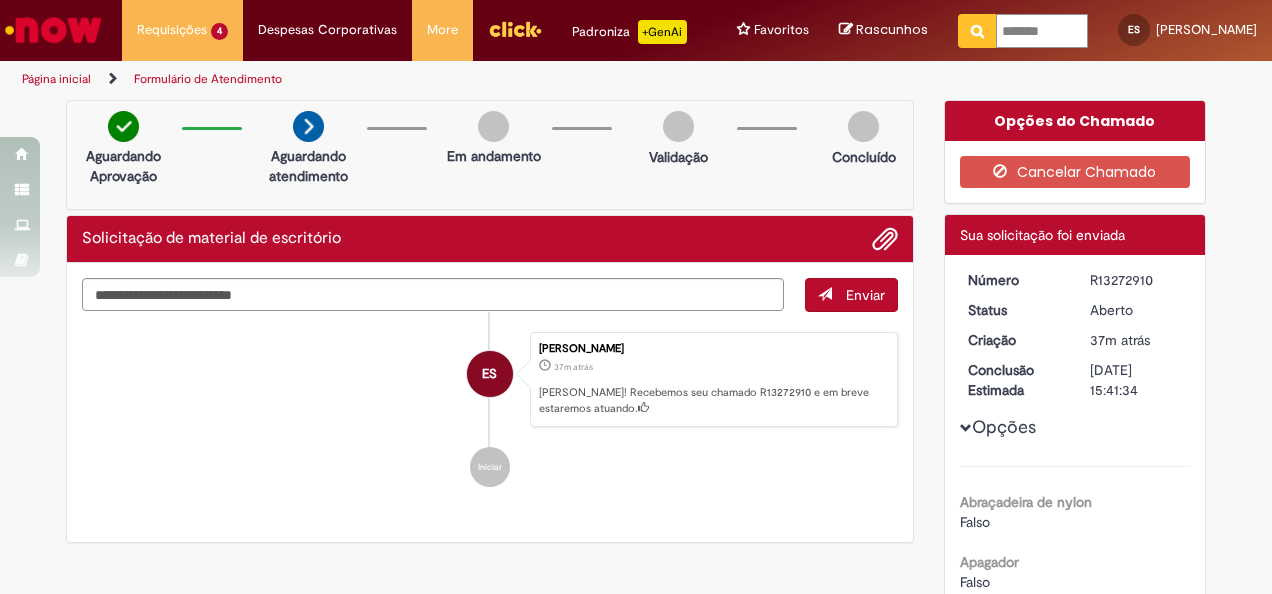 type on "********" 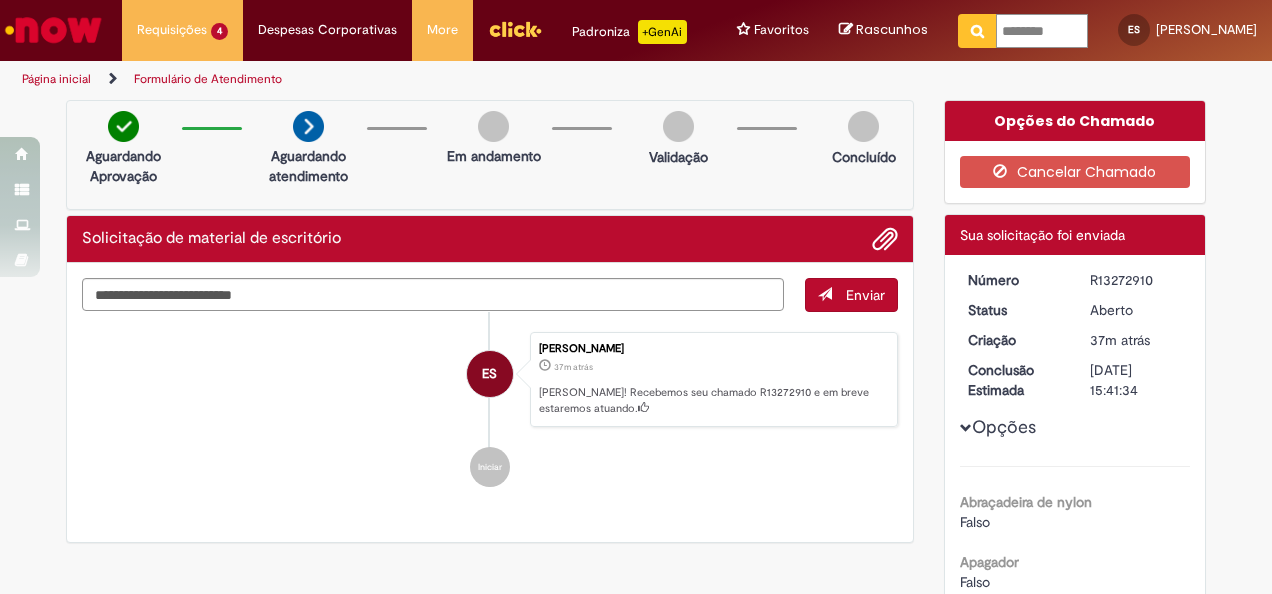 click at bounding box center [977, 31] 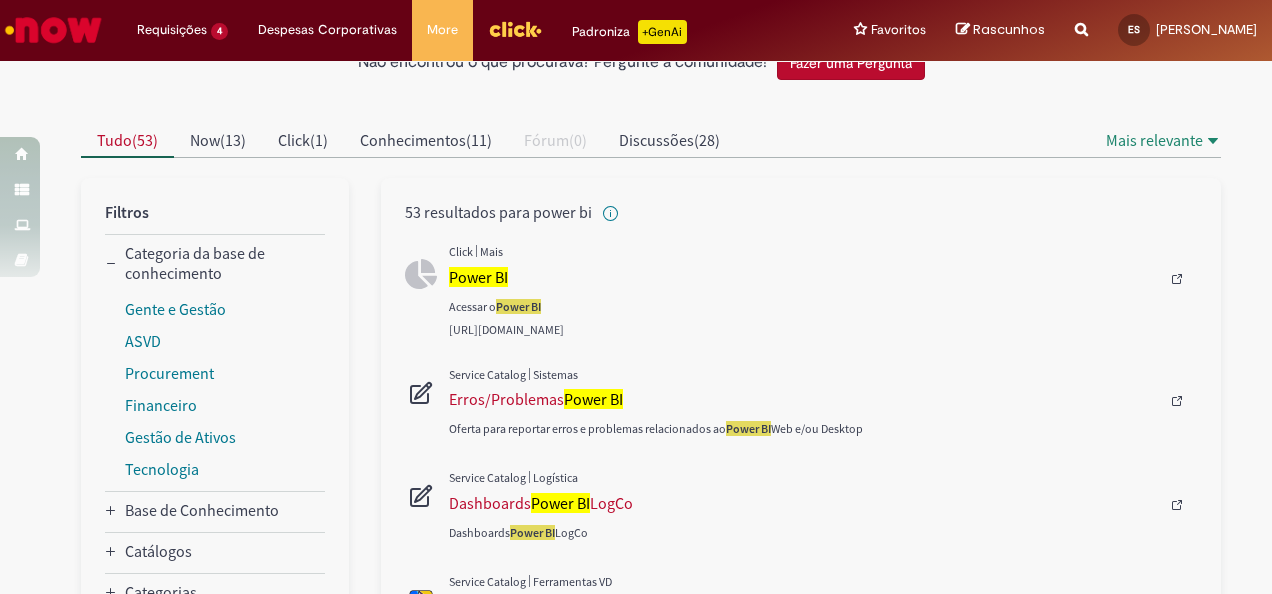 scroll, scrollTop: 145, scrollLeft: 0, axis: vertical 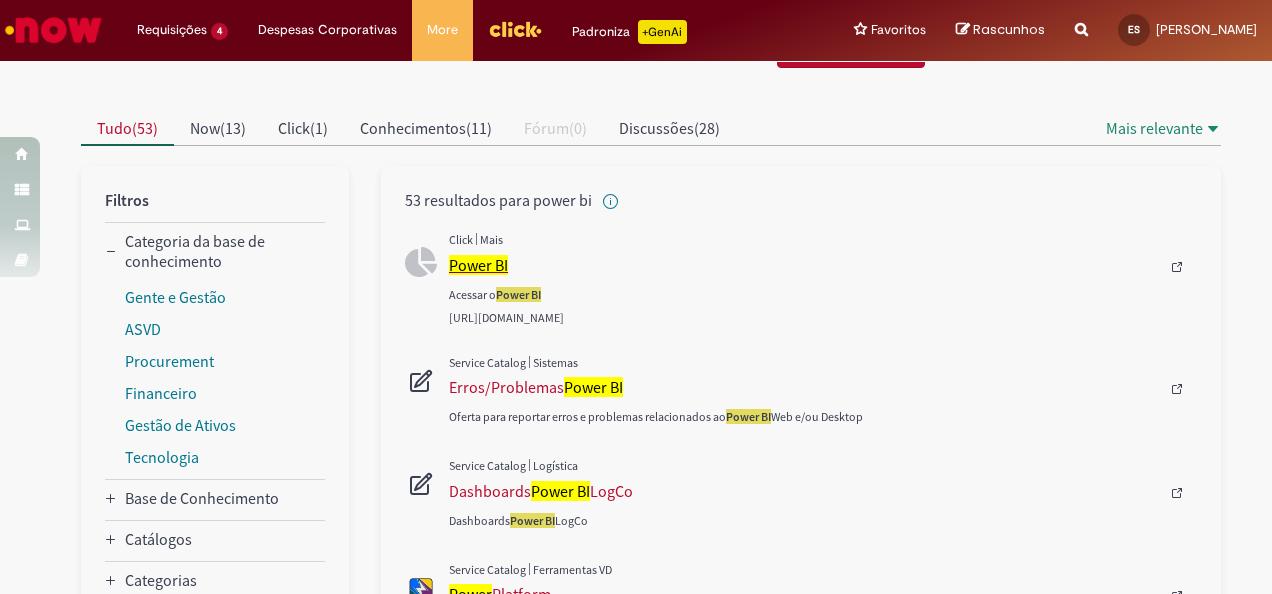 click on "Power BI" at bounding box center [478, 265] 